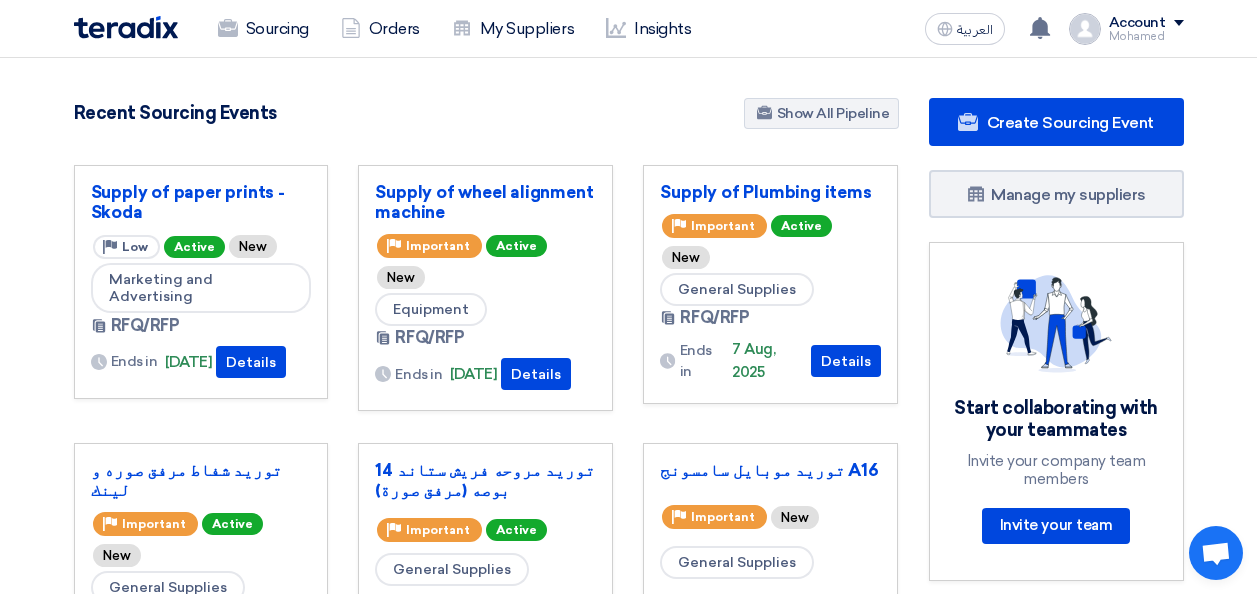 scroll, scrollTop: 0, scrollLeft: 0, axis: both 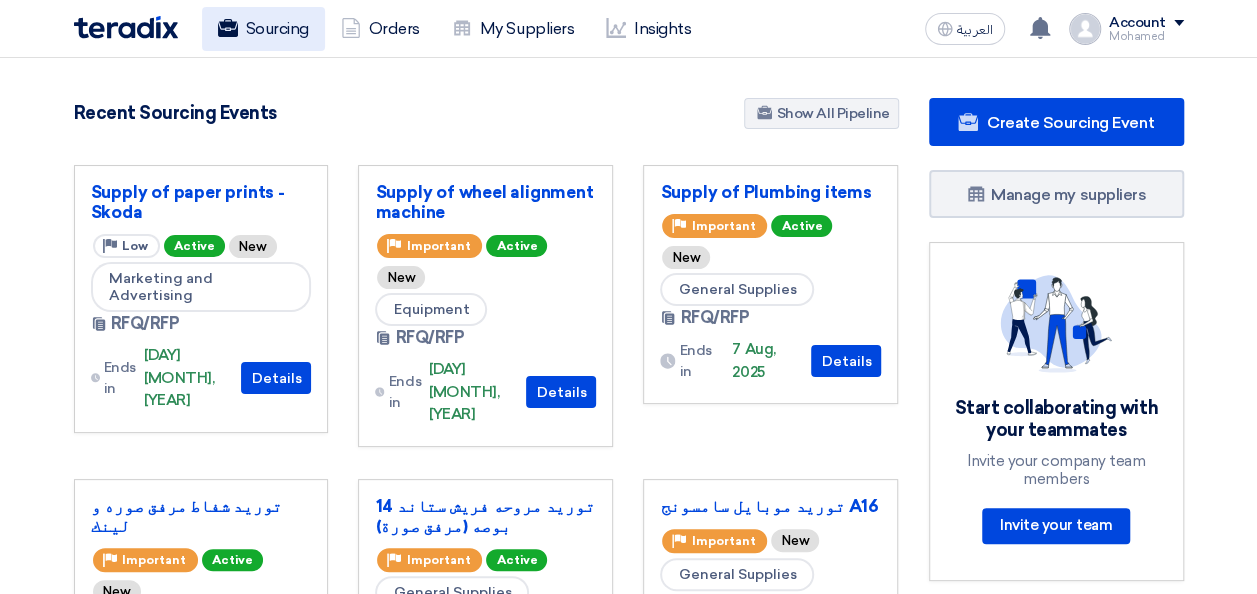 click on "Sourcing" 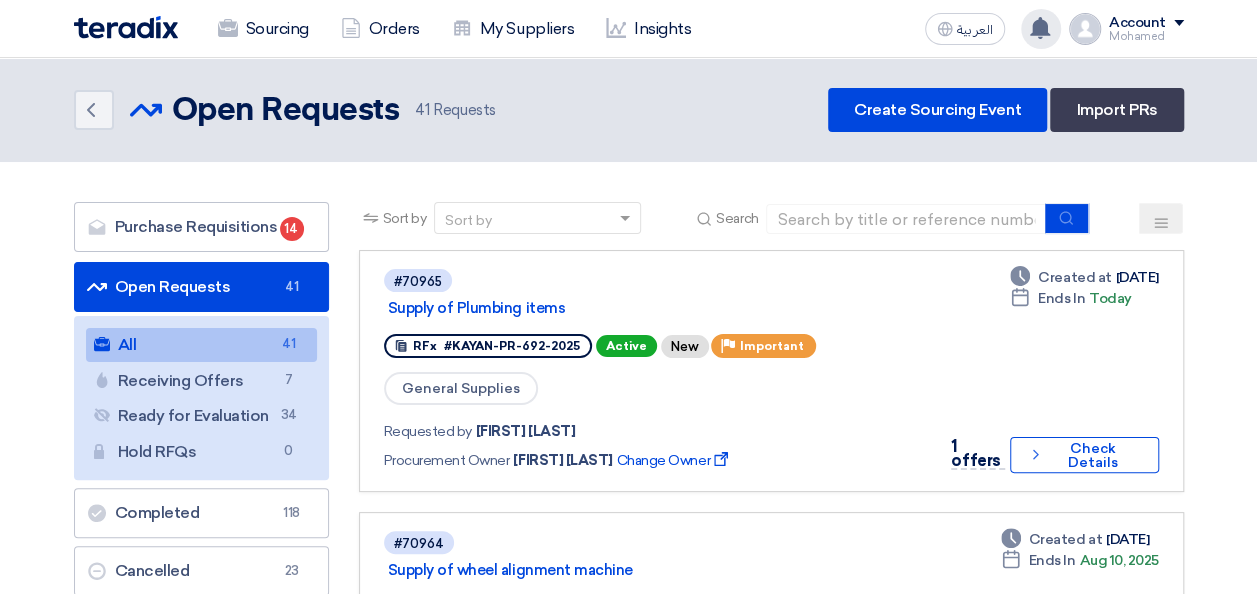 click 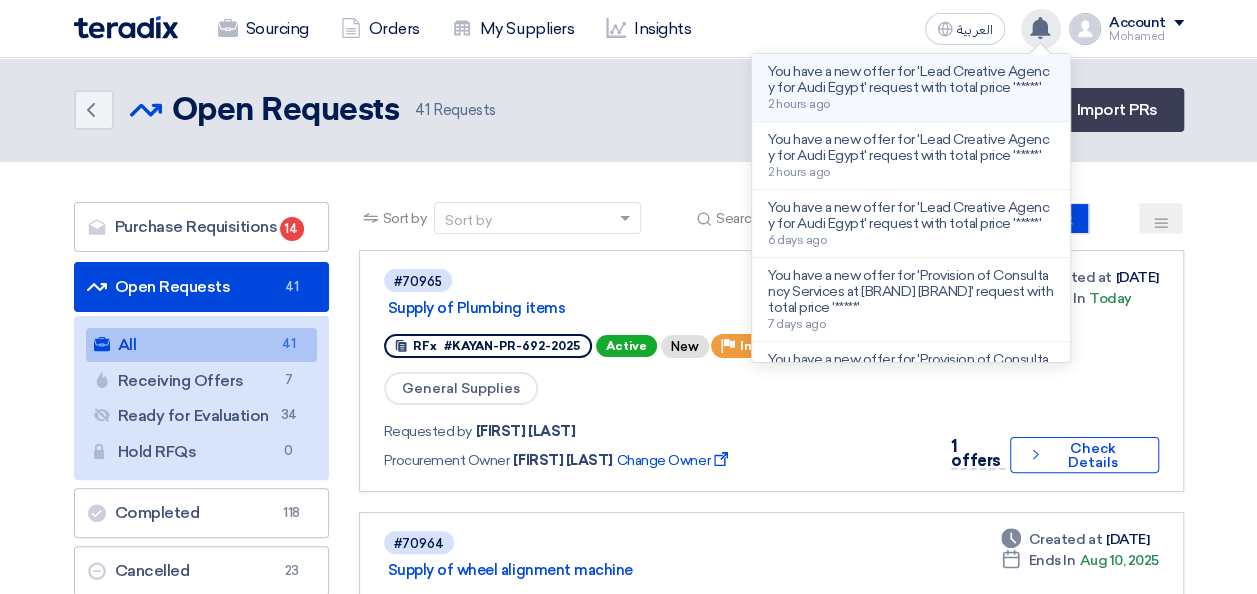 click on "You have a new offer for 'Lead Creative Agency for Audi Egypt' request with total price '*****'" 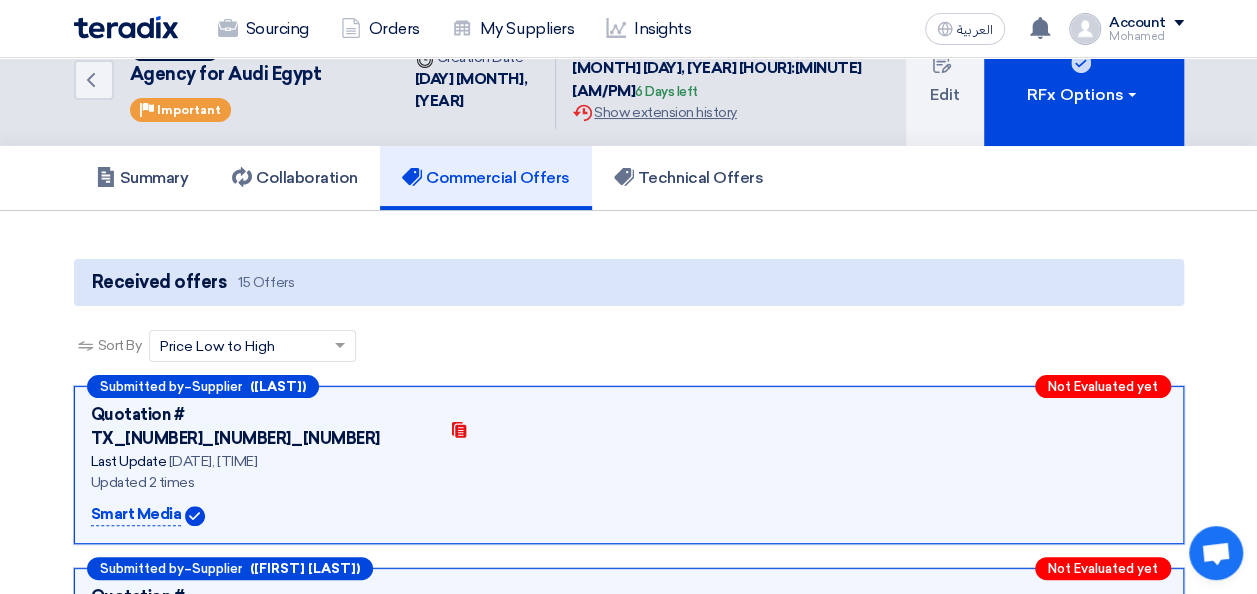 scroll, scrollTop: 0, scrollLeft: 0, axis: both 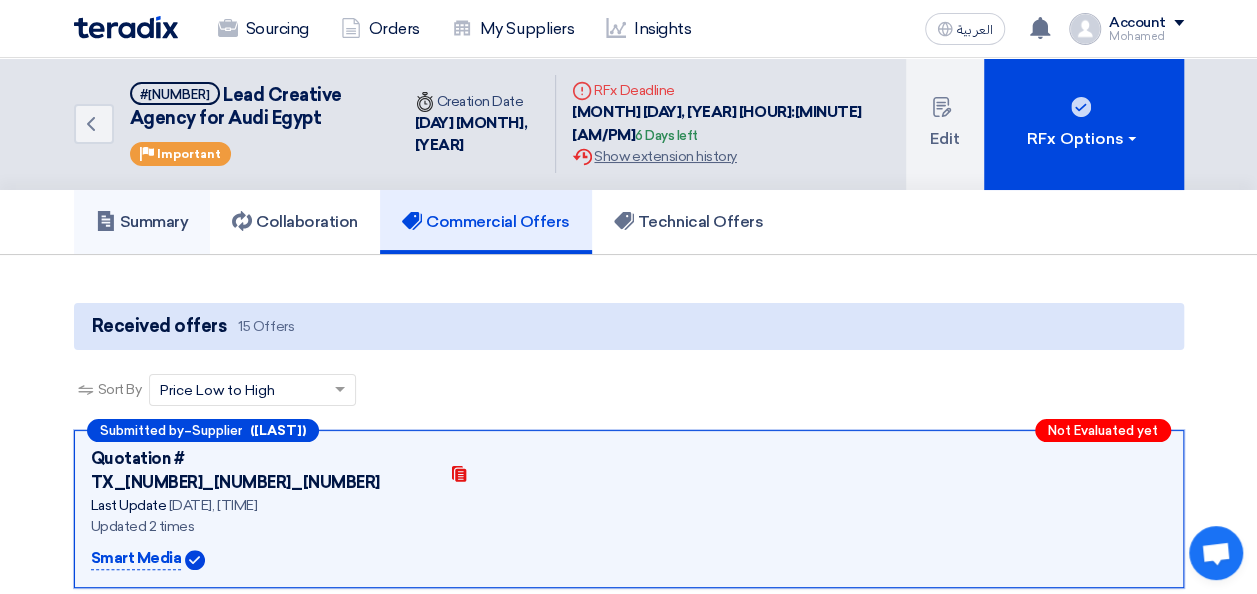 click on "Summary" 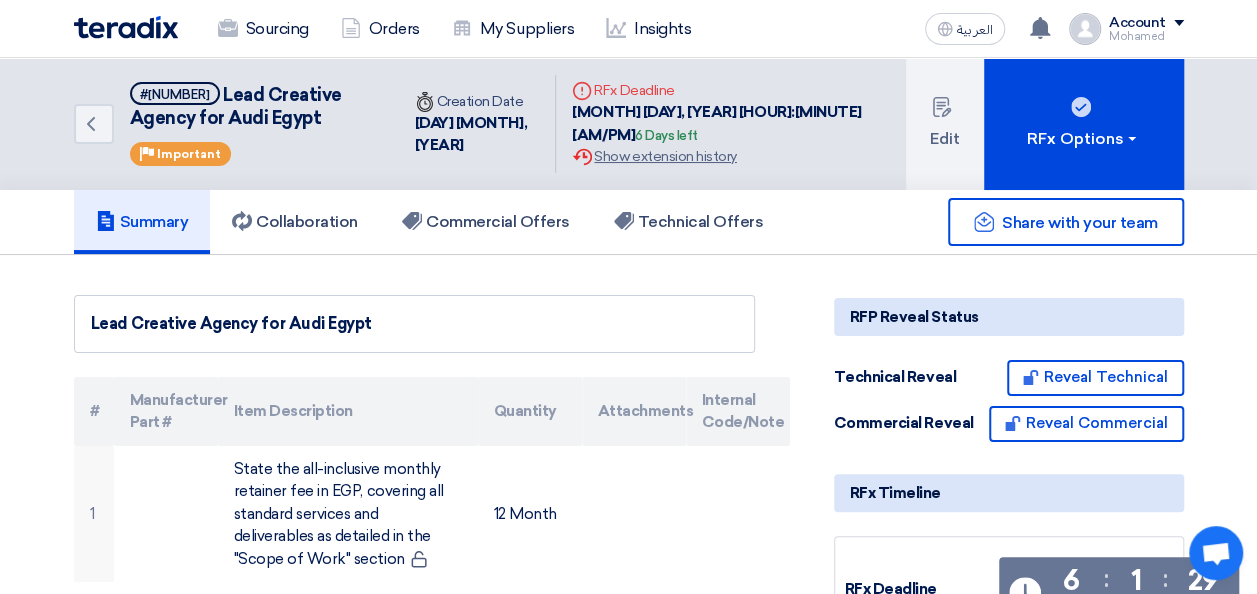 click on "Manufacturer Part #
Item Description
Quantity
Attachments
Internal Code/Note
1
State the all-inclusive monthly retainer fee in EGP, covering all standard services and deliverables as detailed in the "Scope of Work" section
12 Month
." 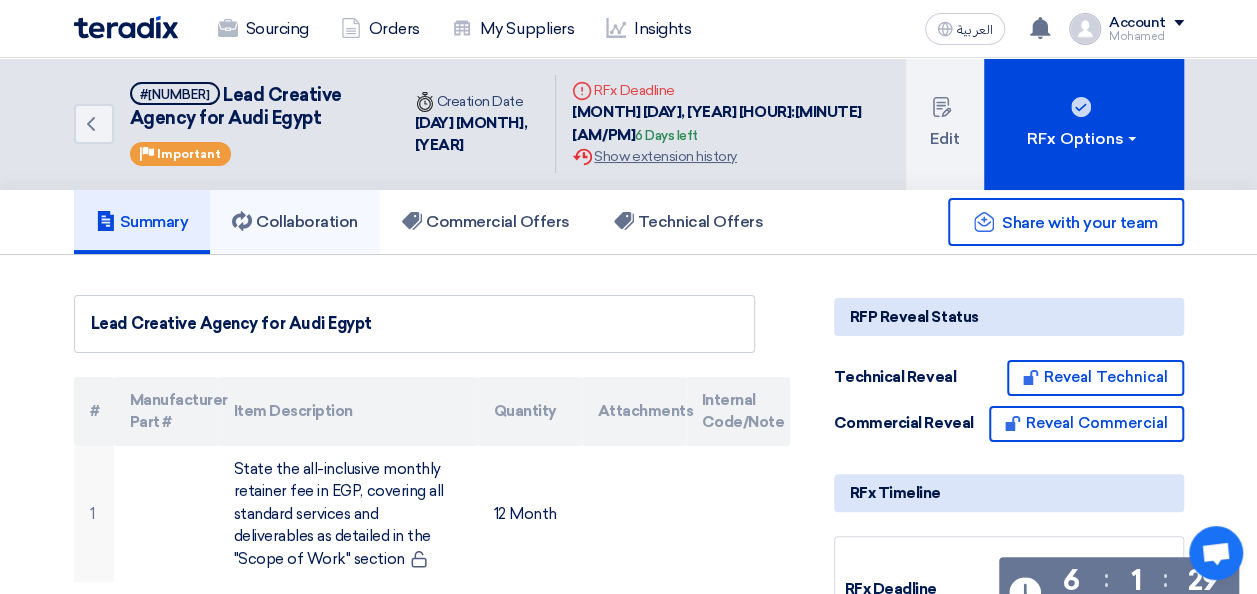 click on "Collaboration" 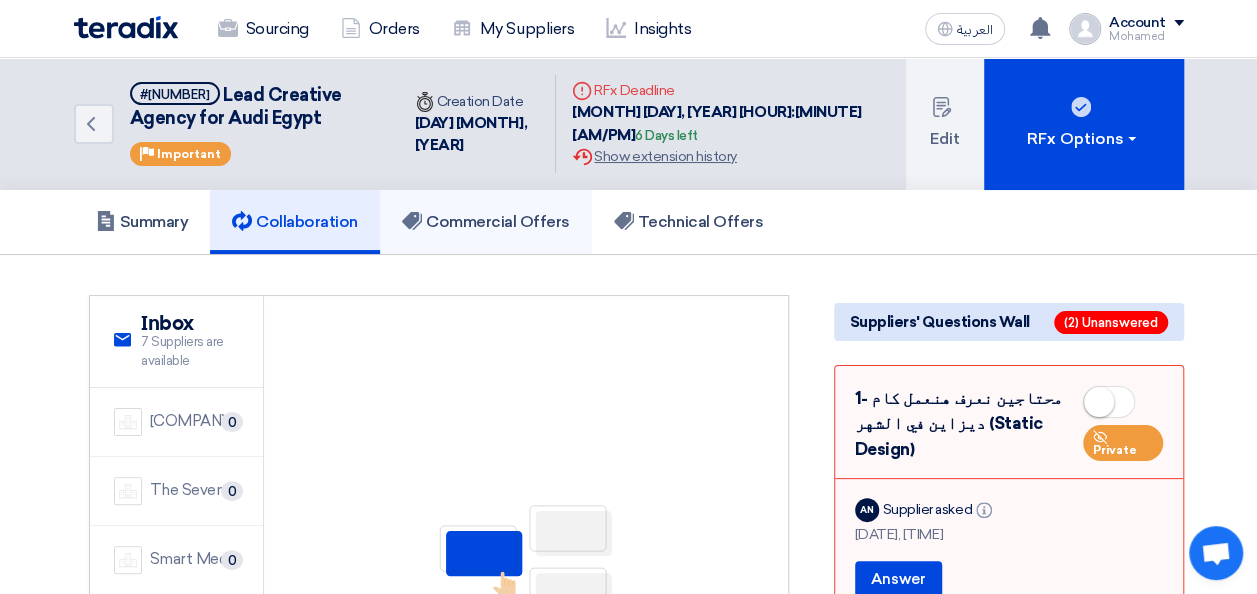 click on "Commercial Offers" 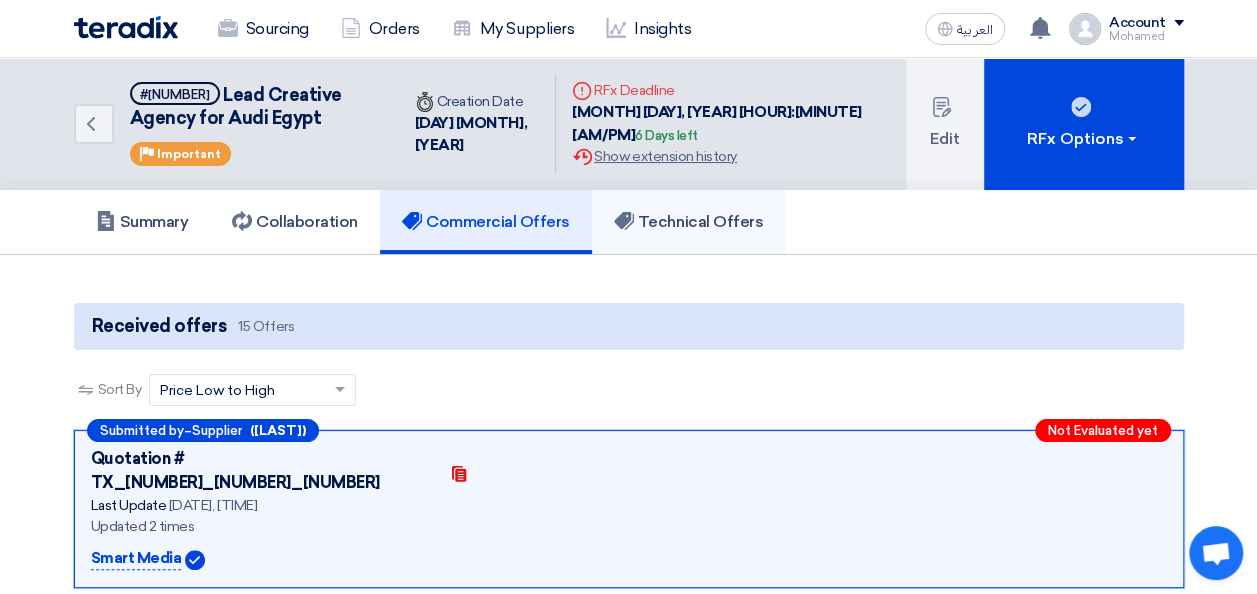 click on "Technical Offers" 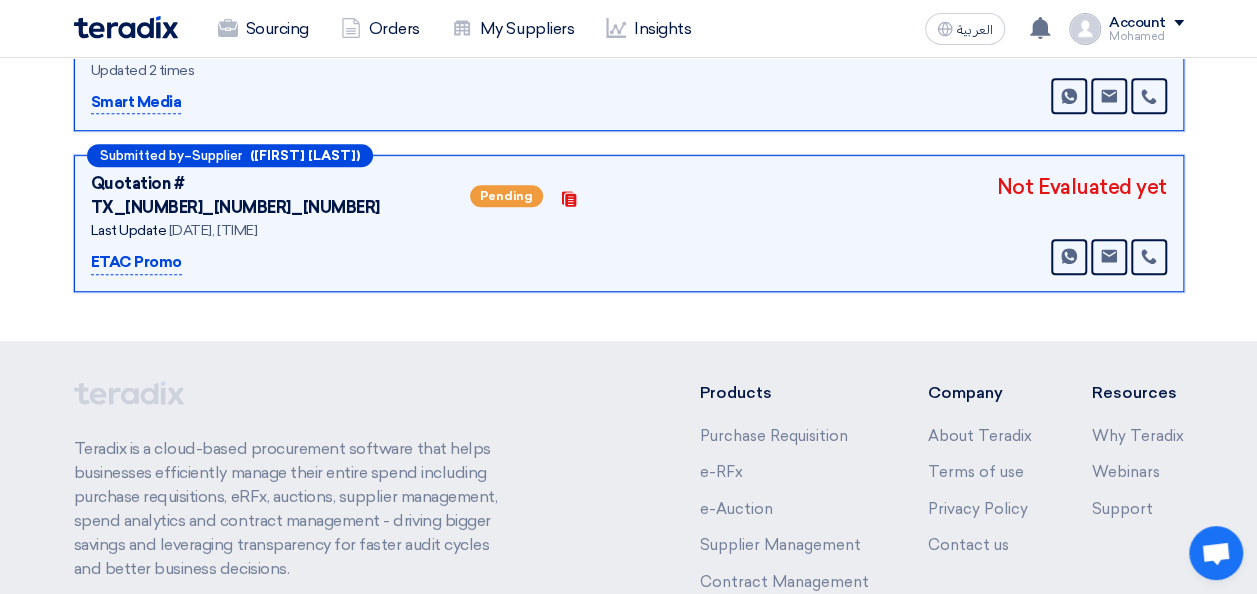 scroll, scrollTop: 0, scrollLeft: 0, axis: both 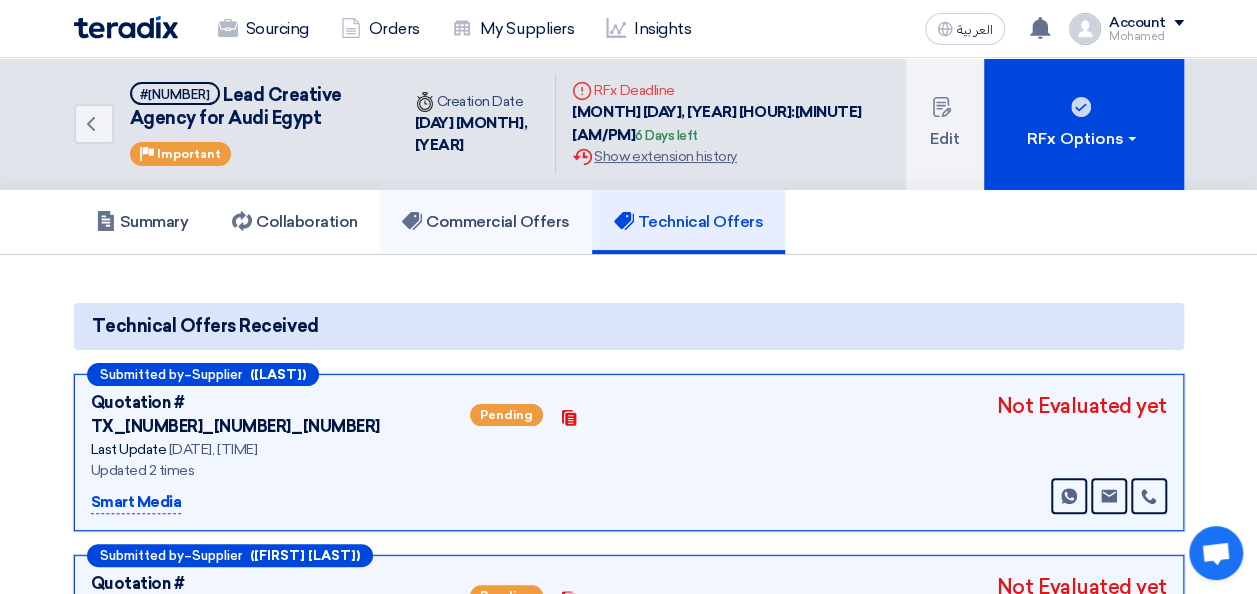 click on "Commercial Offers" 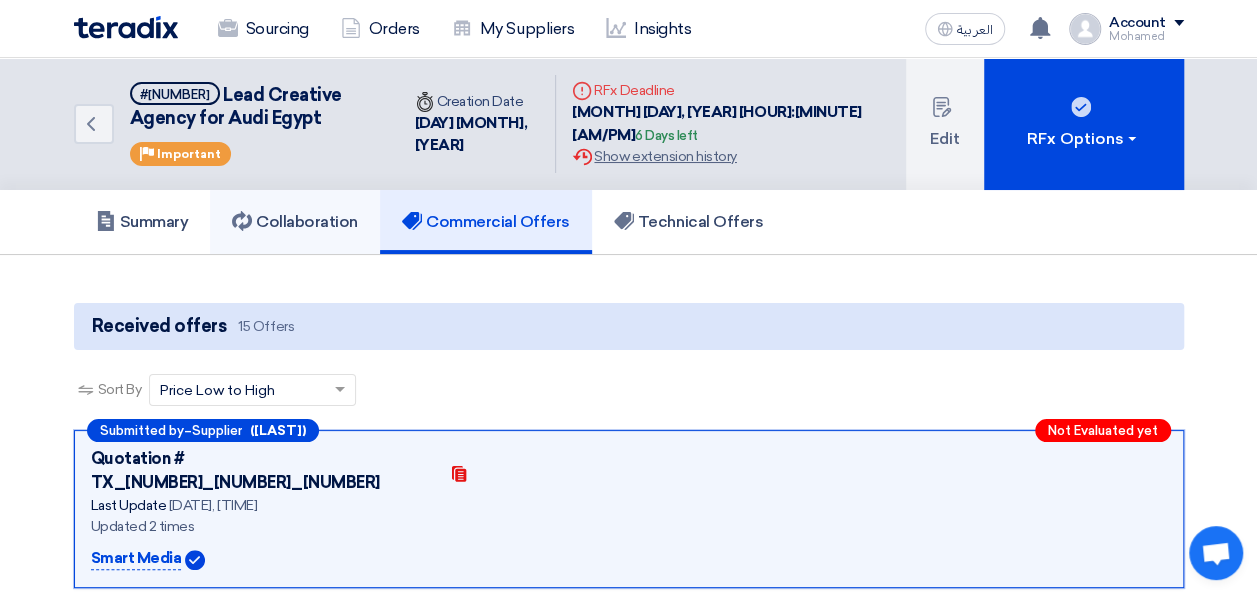 click on "Collaboration" 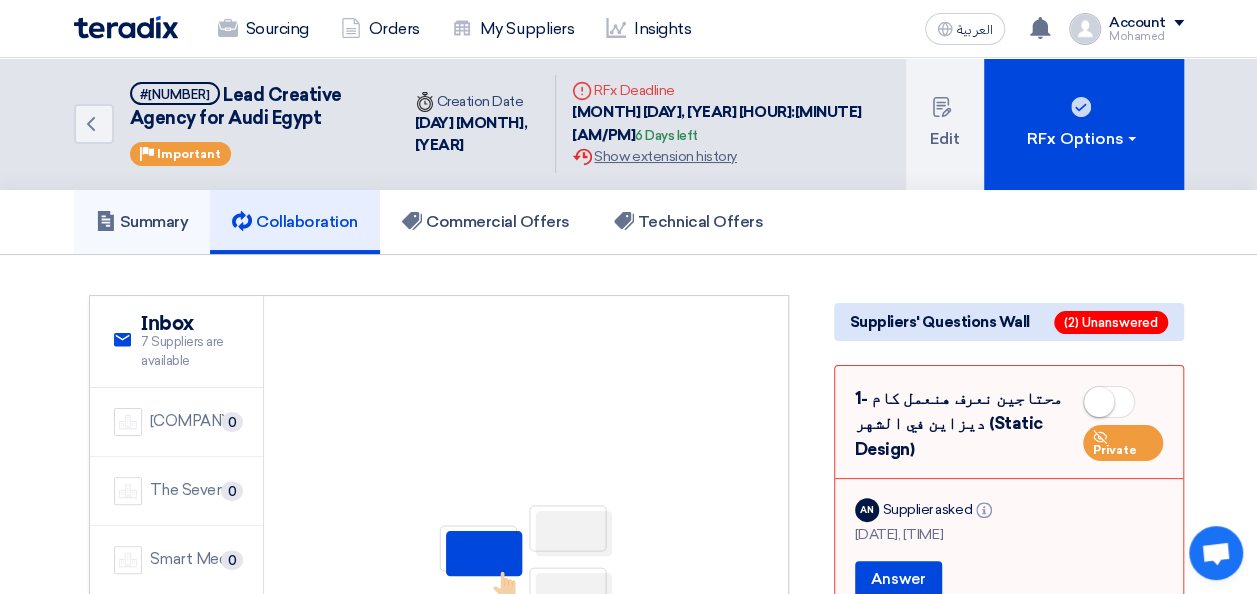 click on "Summary" 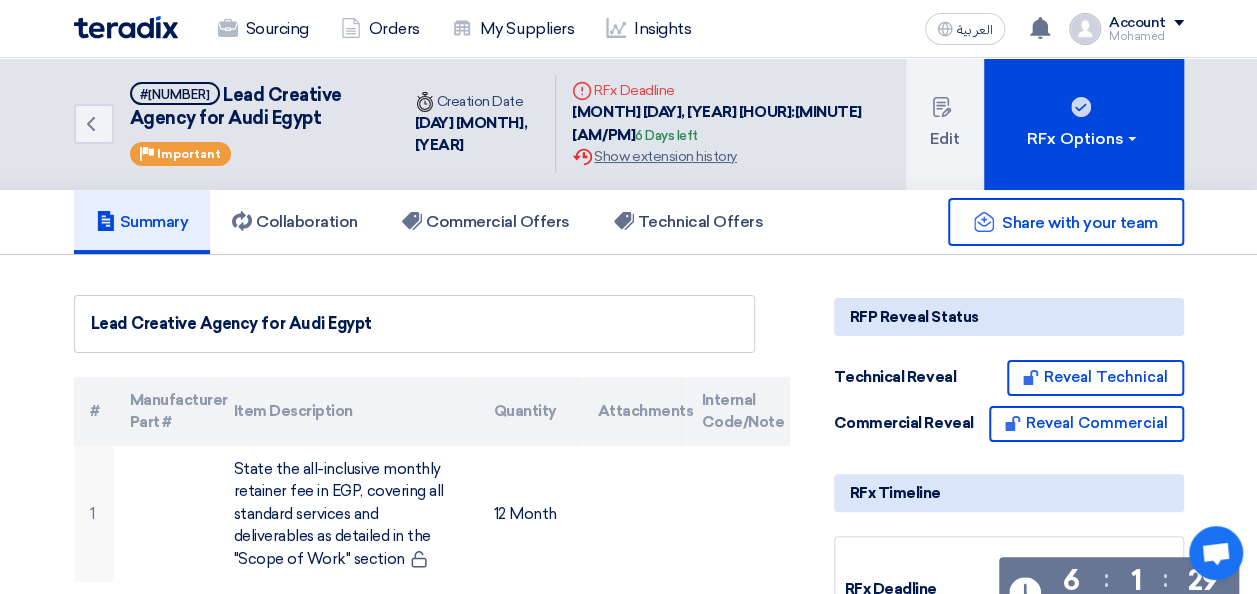click on "Manufacturer Part #
Item Description
Quantity
Attachments
Internal Code/Note
1
State the all-inclusive monthly retainer fee in EGP, covering all standard services and deliverables as detailed in the "Scope of Work" section
12 Month
." 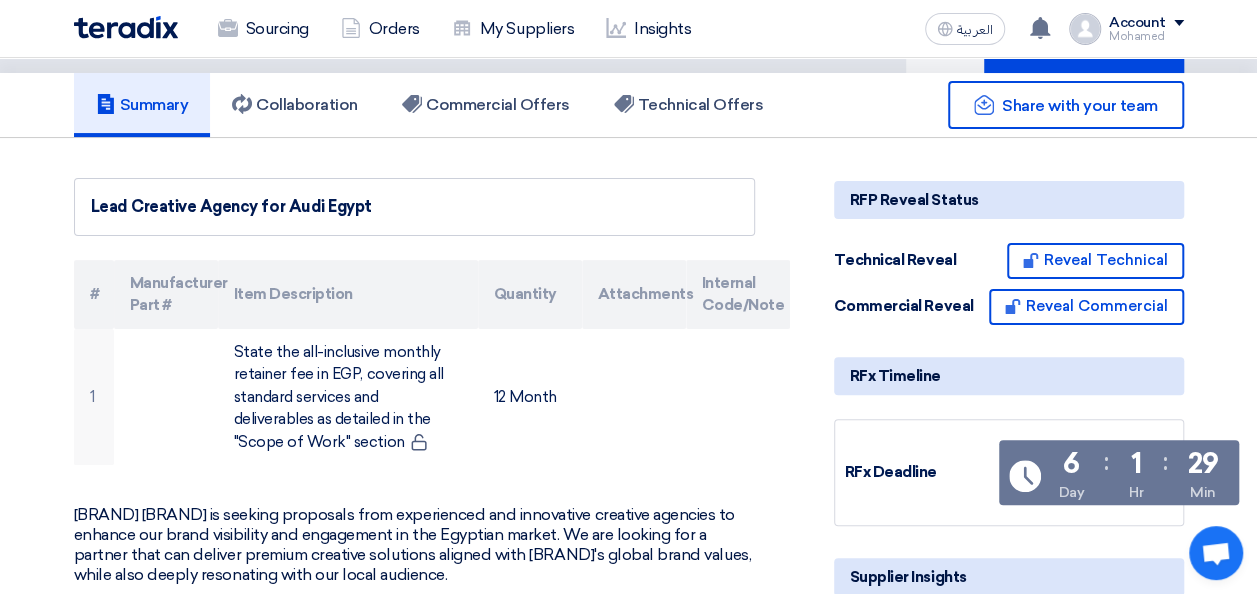 scroll, scrollTop: 0, scrollLeft: 0, axis: both 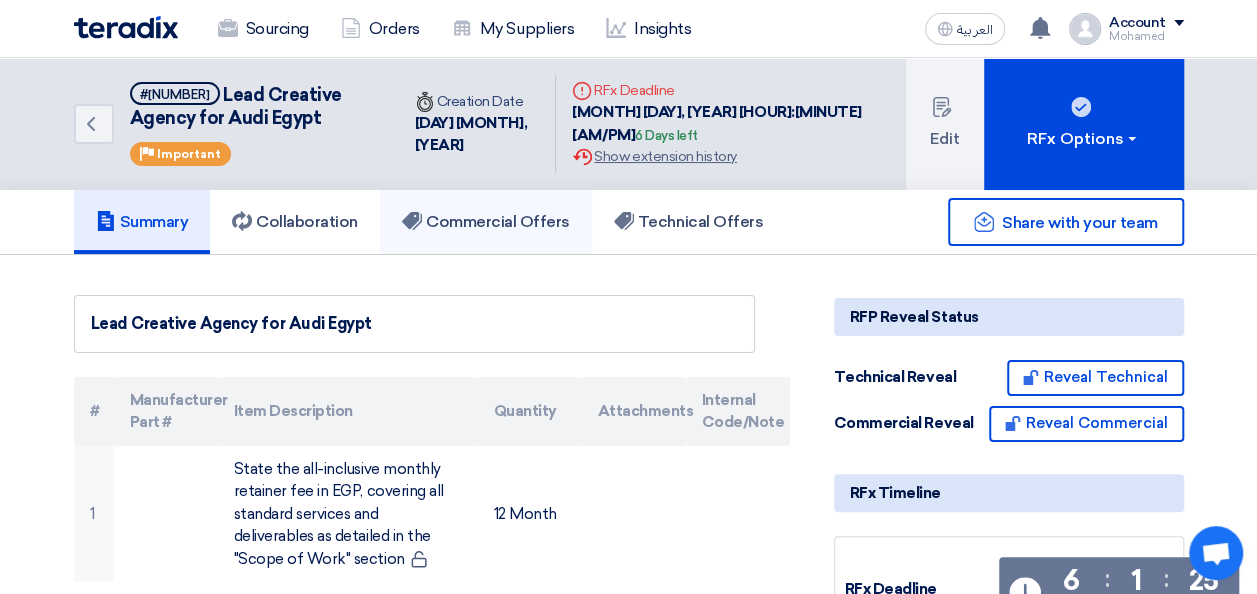 click on "Commercial Offers" 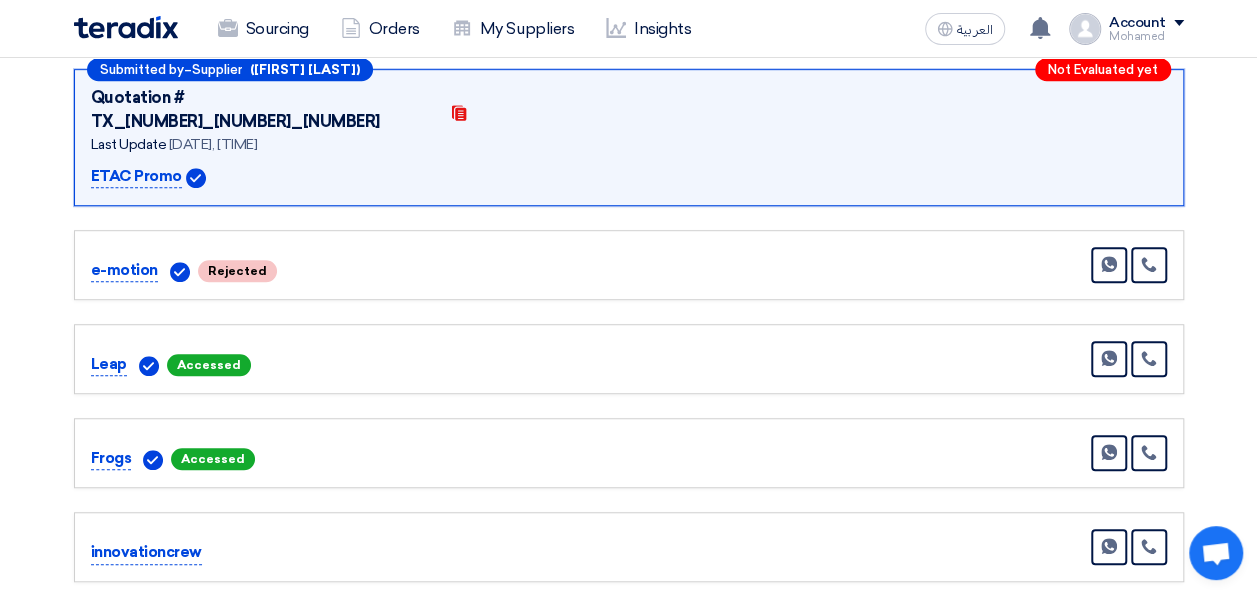 scroll, scrollTop: 600, scrollLeft: 0, axis: vertical 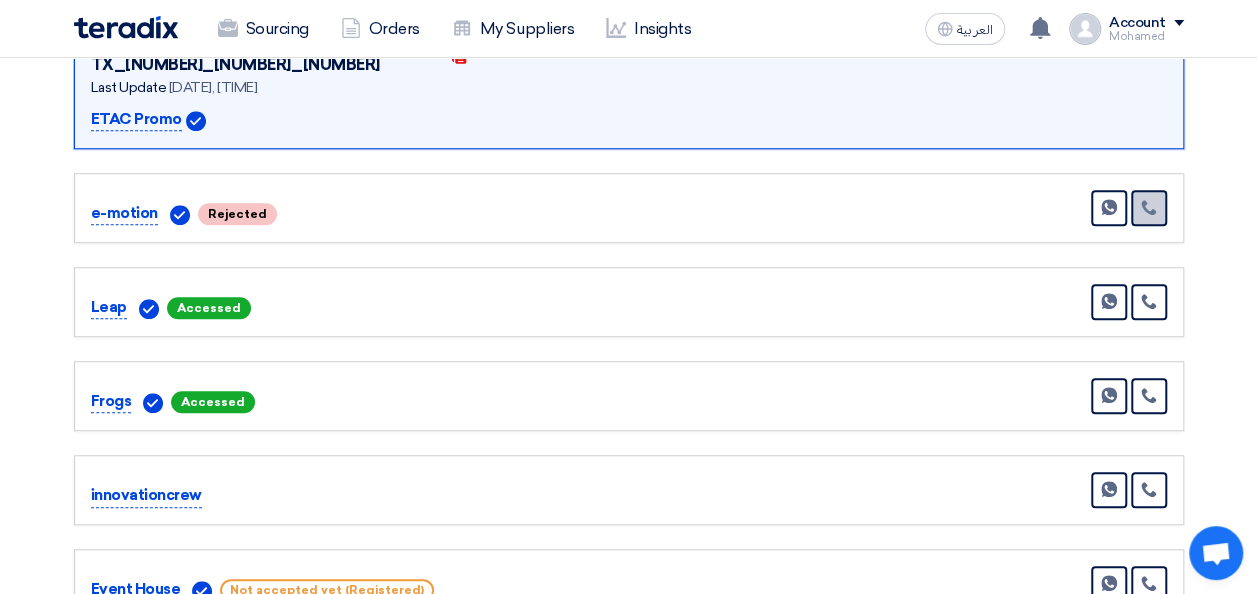 click 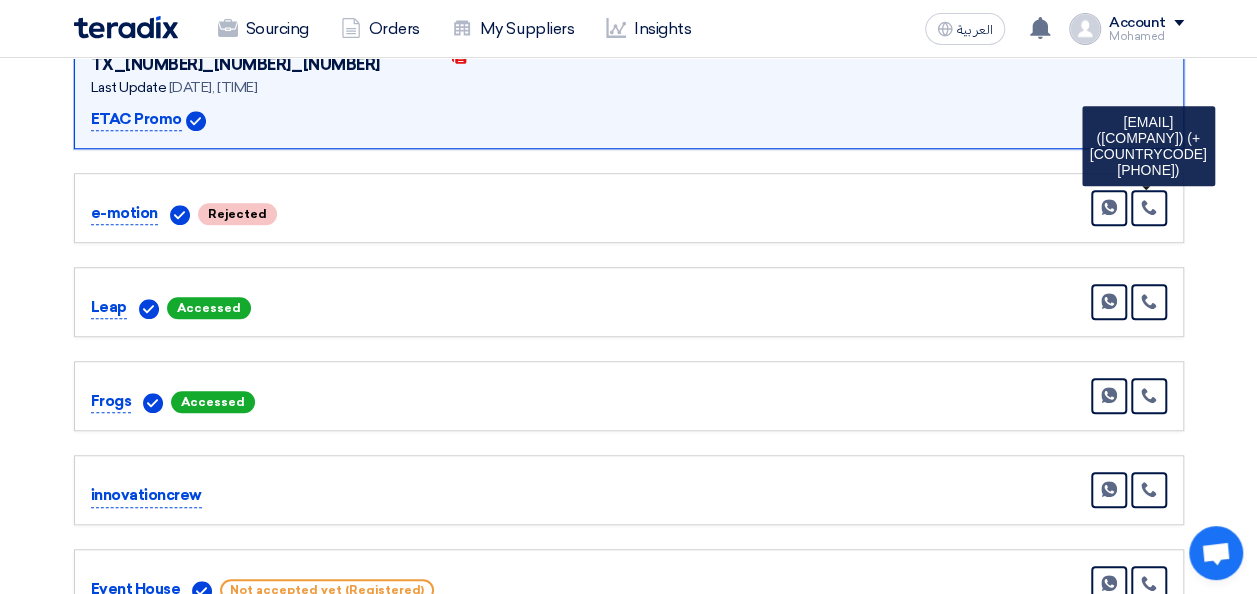 click on "Submitted by
–
Supplier
([FIRST] [LAST])" 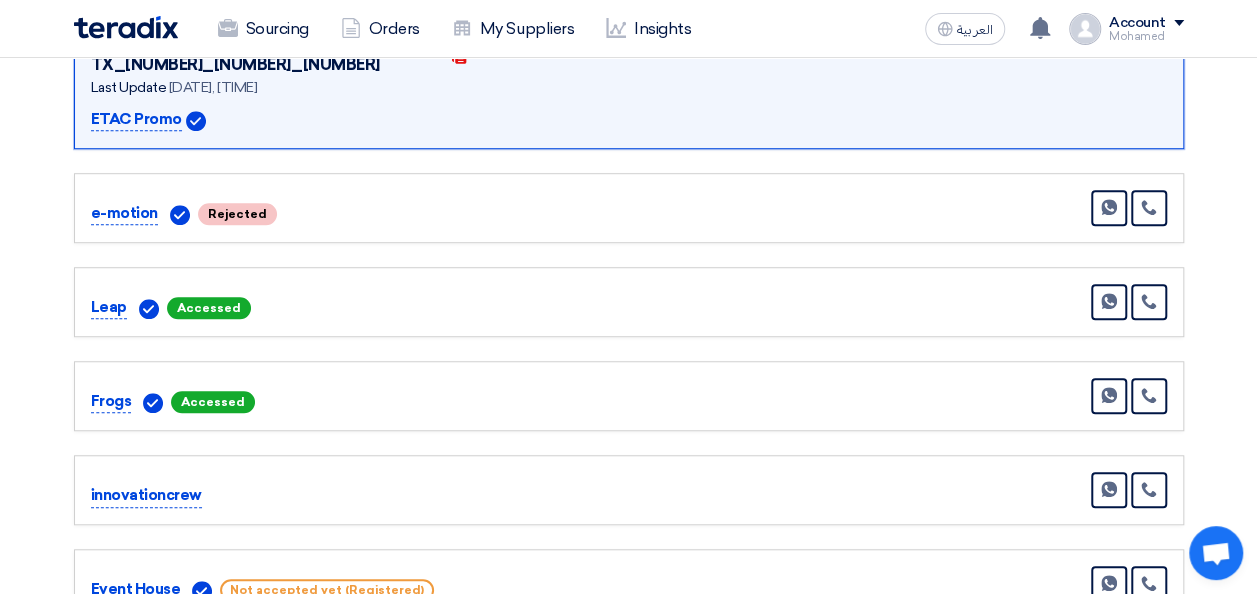 click on "Submitted by
–
Supplier
([FIRST] [LAST])" 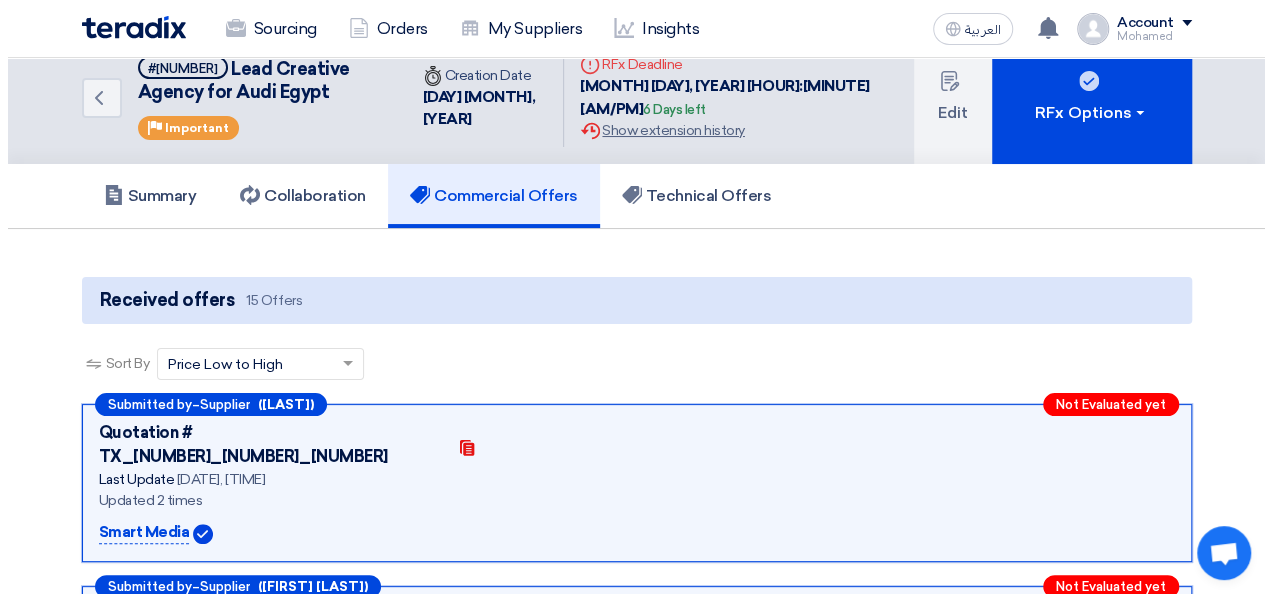 scroll, scrollTop: 0, scrollLeft: 0, axis: both 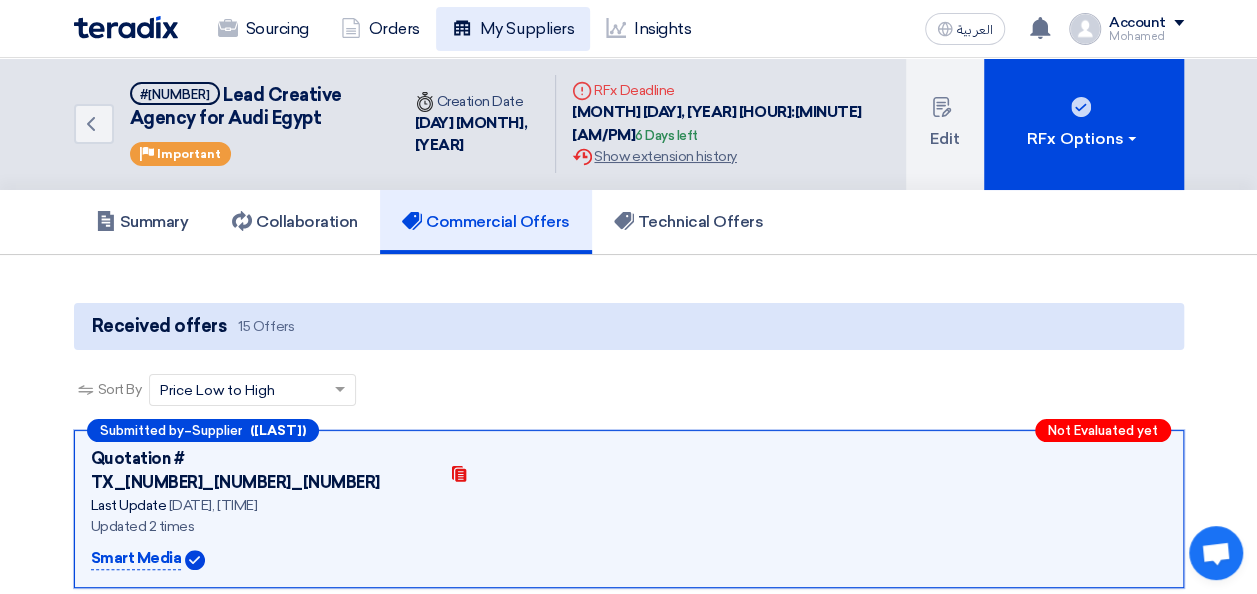 click on "My Suppliers" 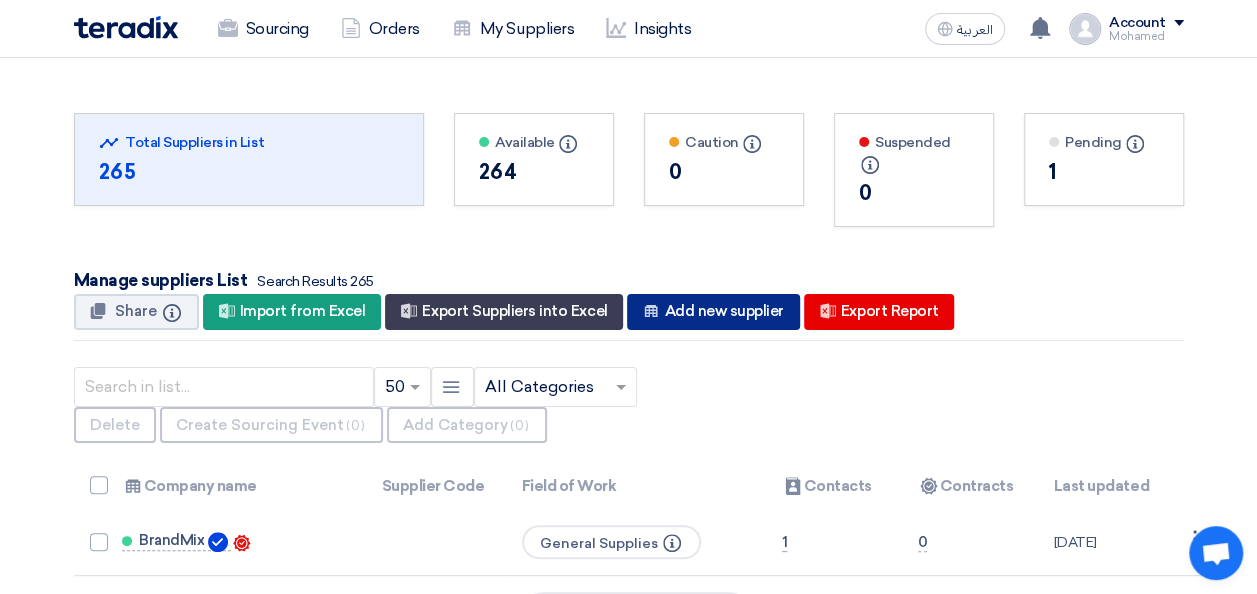click on "New Supplier
Add new supplier" 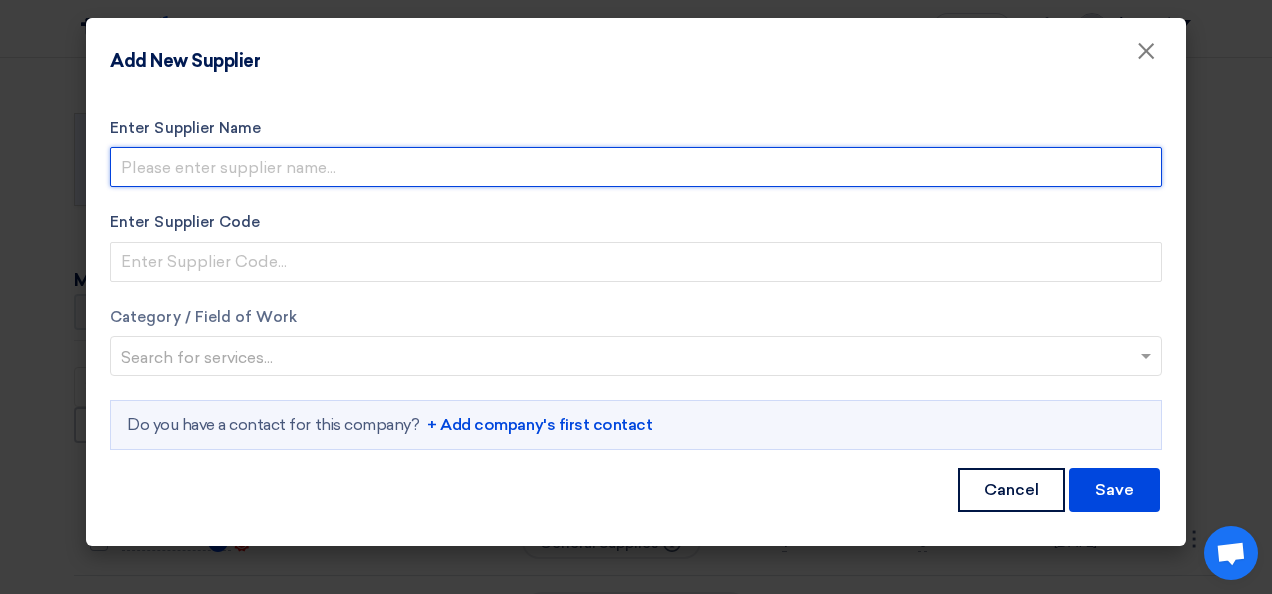click on "Enter Supplier Name" at bounding box center (636, 167) 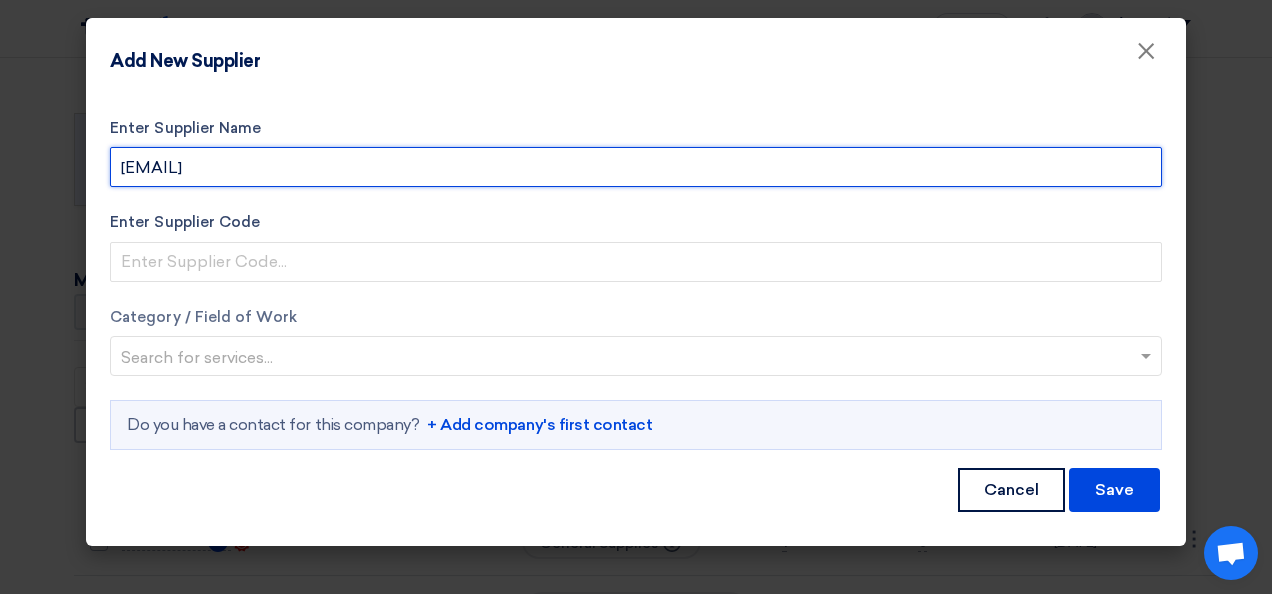 drag, startPoint x: 250, startPoint y: 168, endPoint x: 96, endPoint y: 179, distance: 154.39236 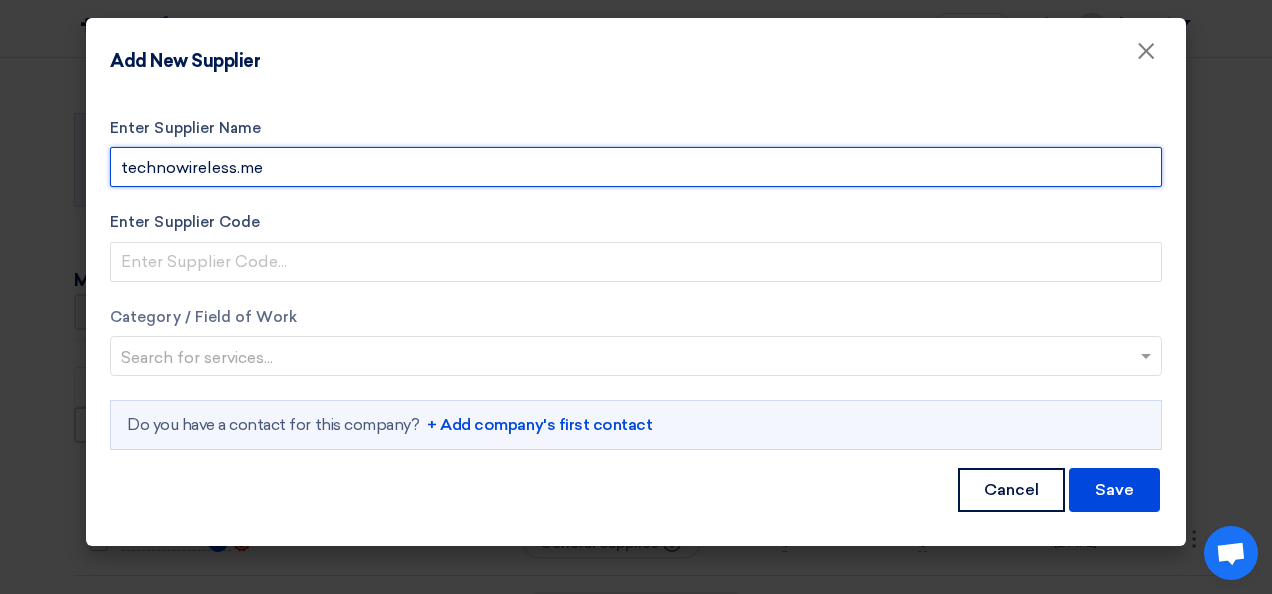 click on "technowireless.me" at bounding box center (636, 167) 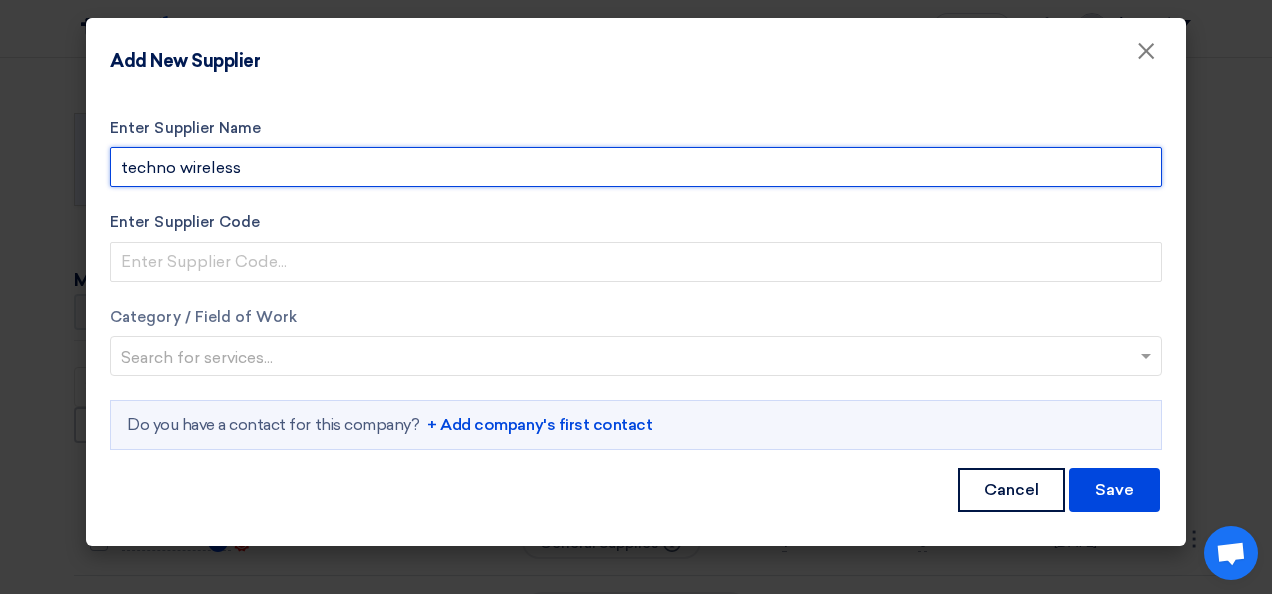 click on "techno wireless" at bounding box center (636, 167) 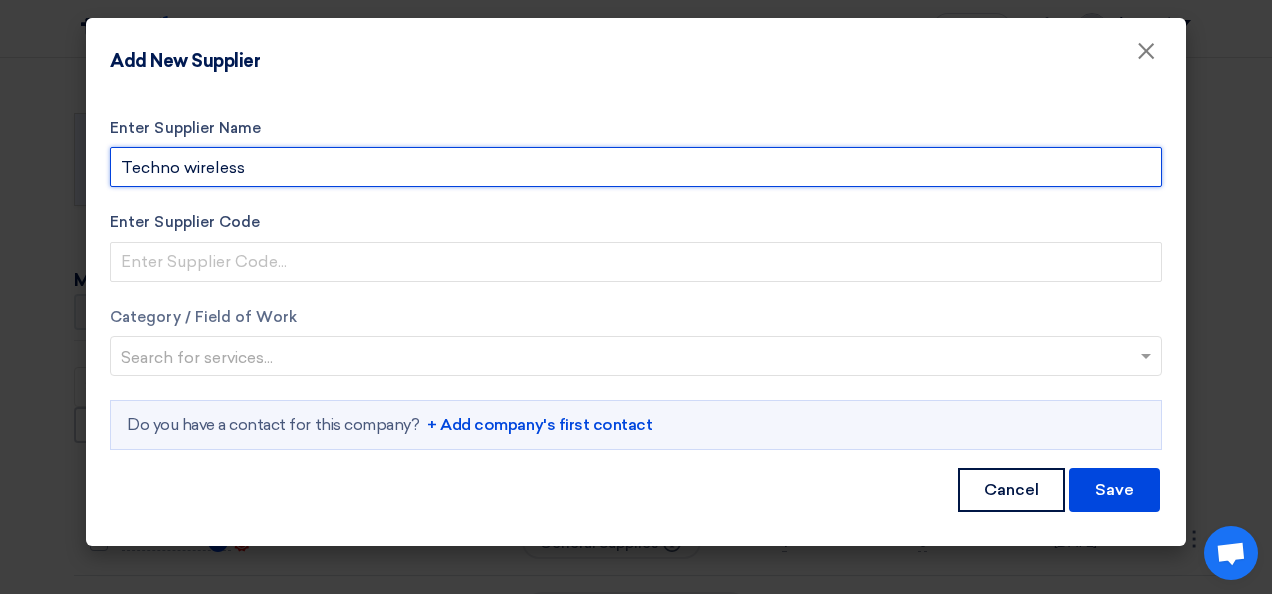 type on "Techno wireless" 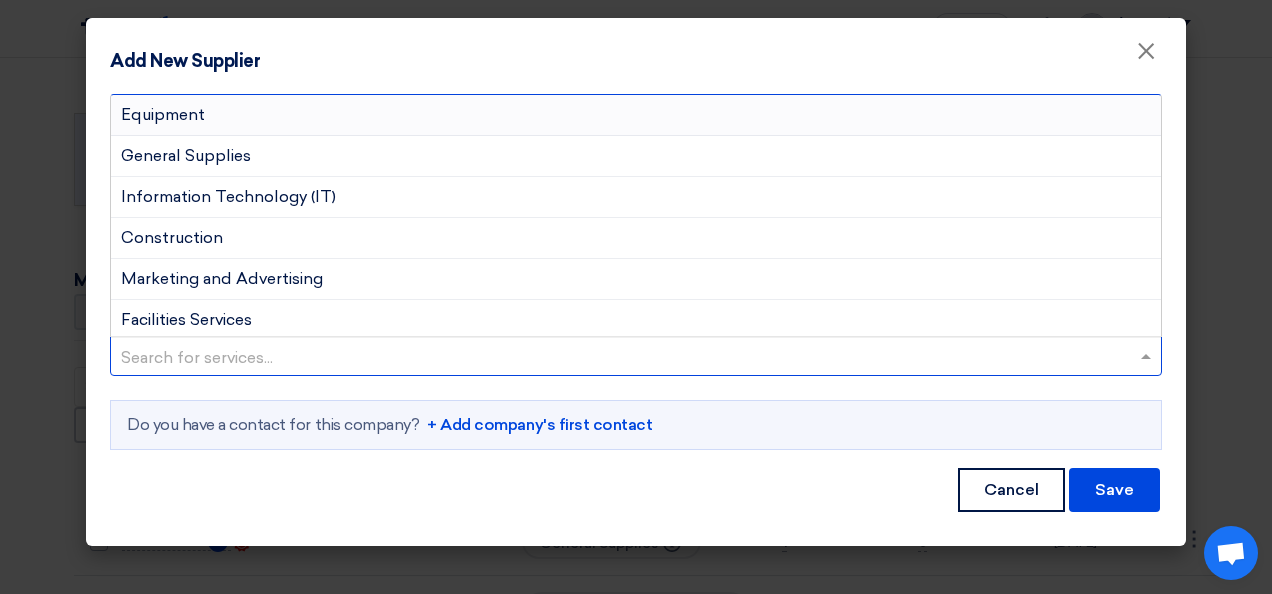 click at bounding box center [626, 358] 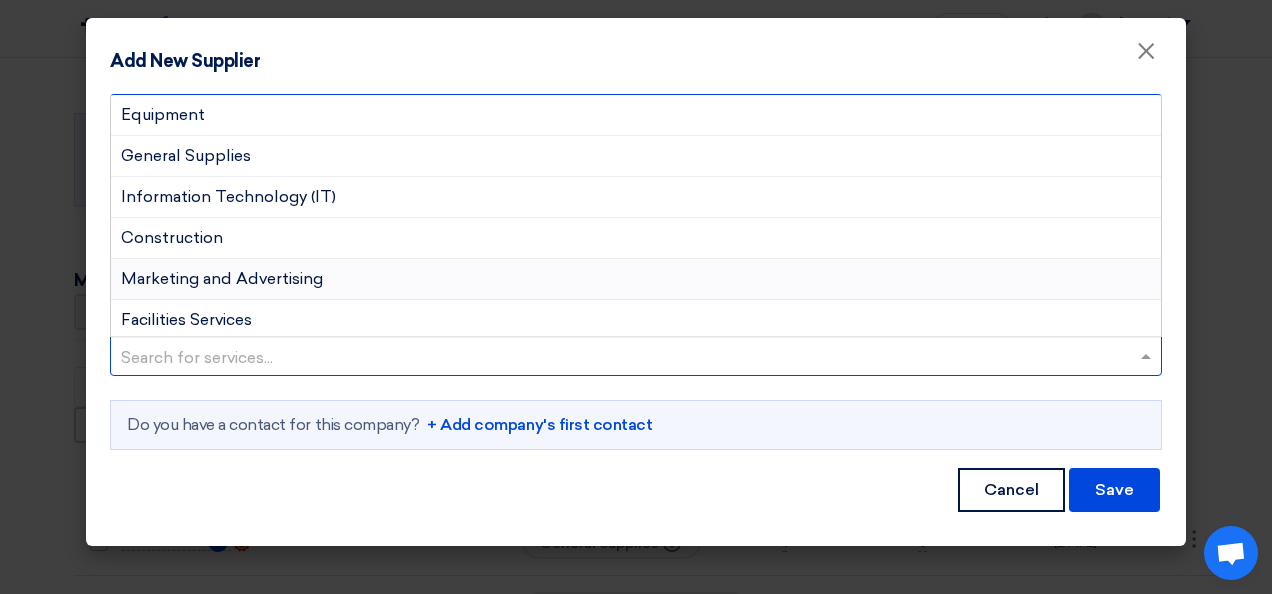 click on "Marketing and Advertising" at bounding box center [222, 278] 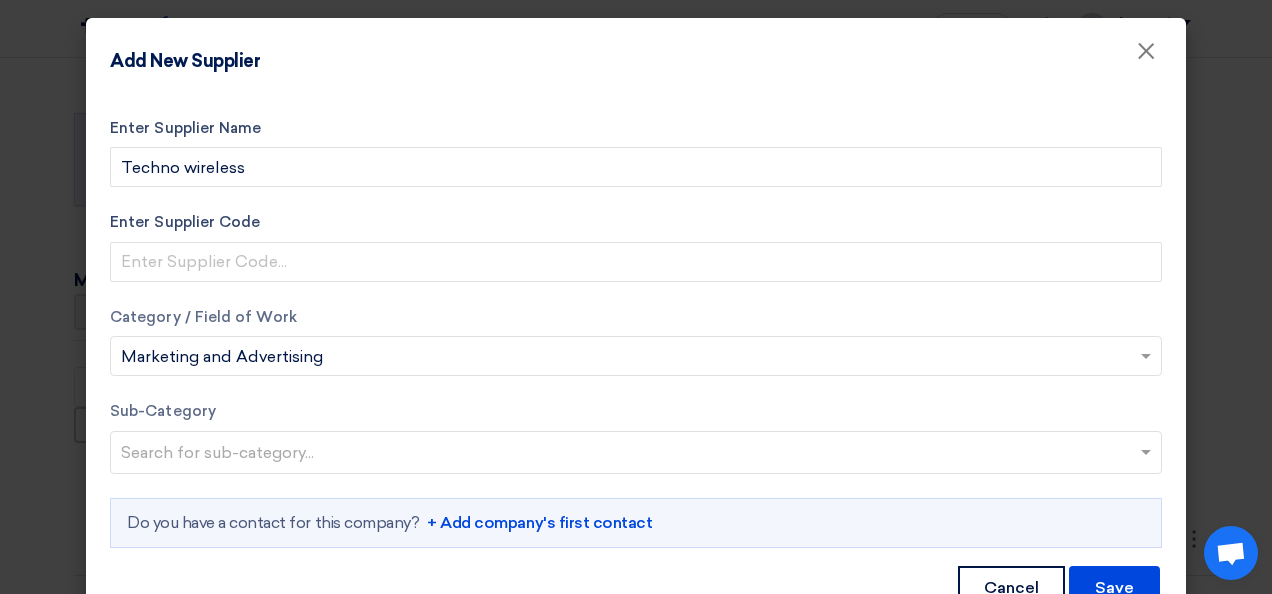 click at bounding box center (638, 454) 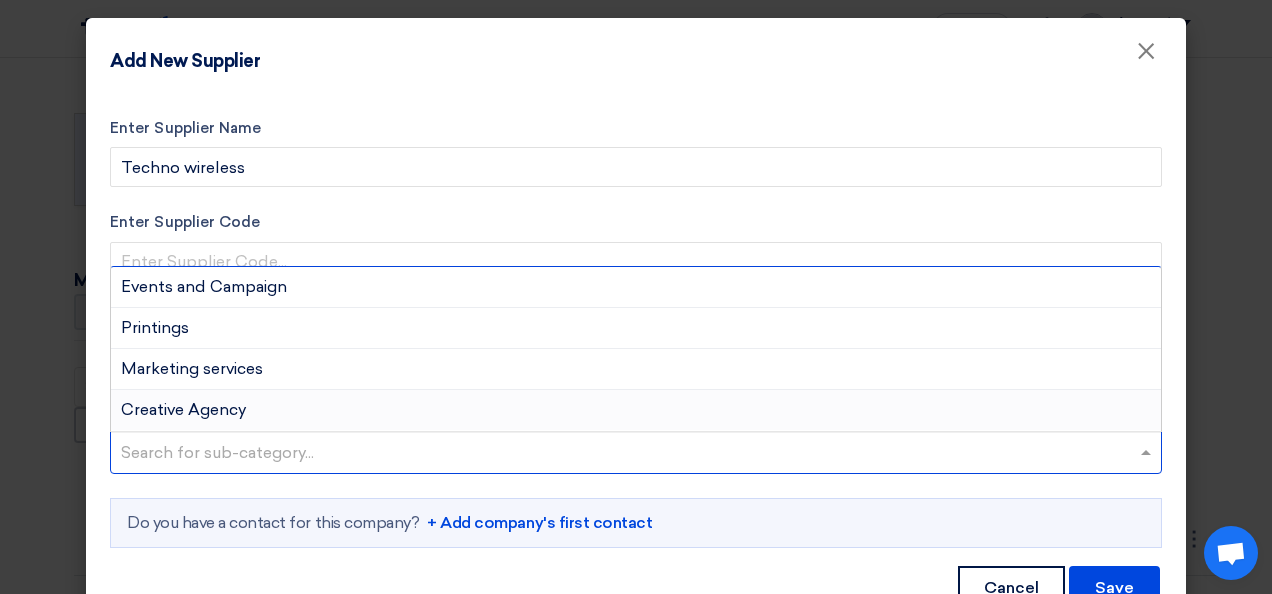 click on "Creative Agency" at bounding box center (636, 410) 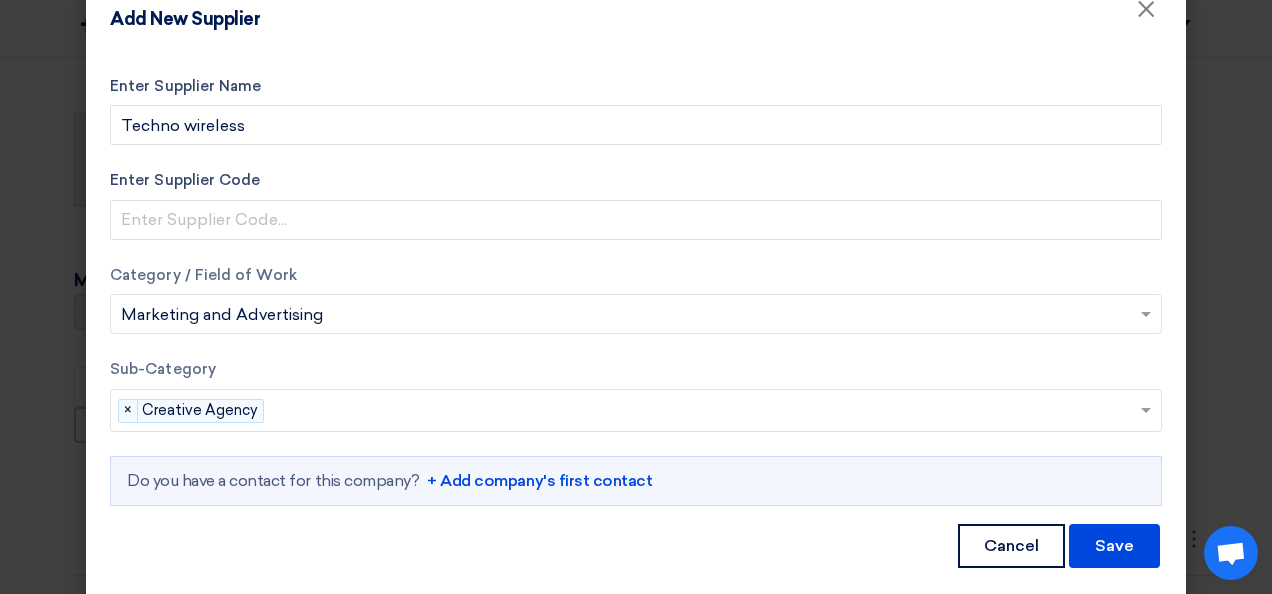 scroll, scrollTop: 66, scrollLeft: 0, axis: vertical 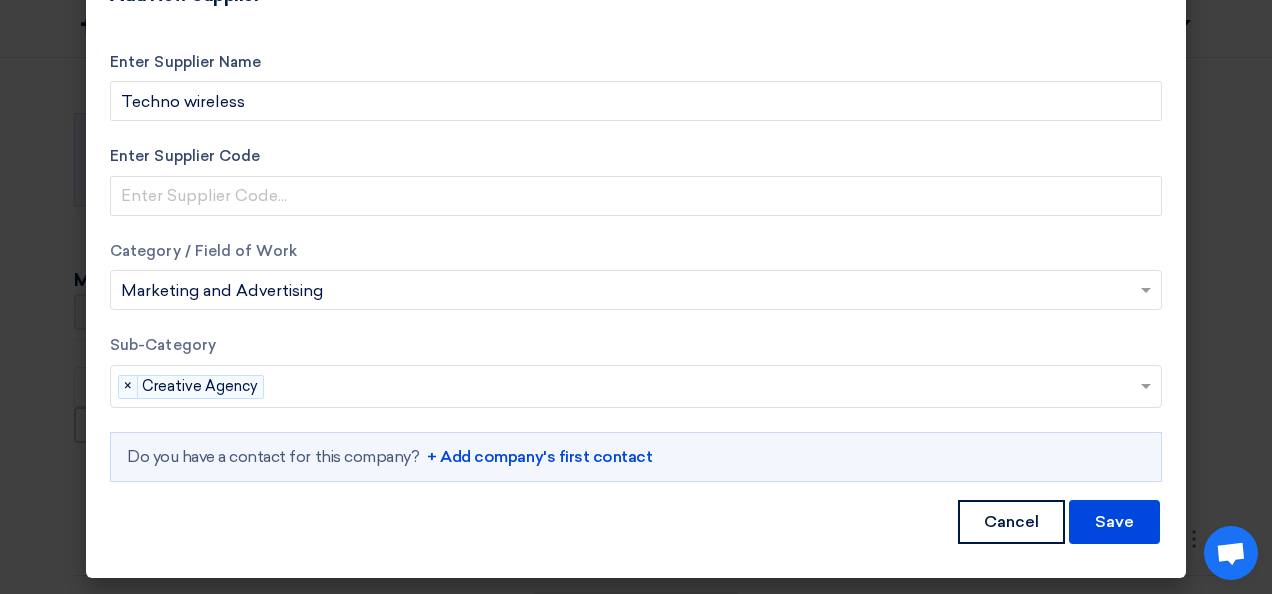 click on "+ Add company's first contact" at bounding box center (539, 457) 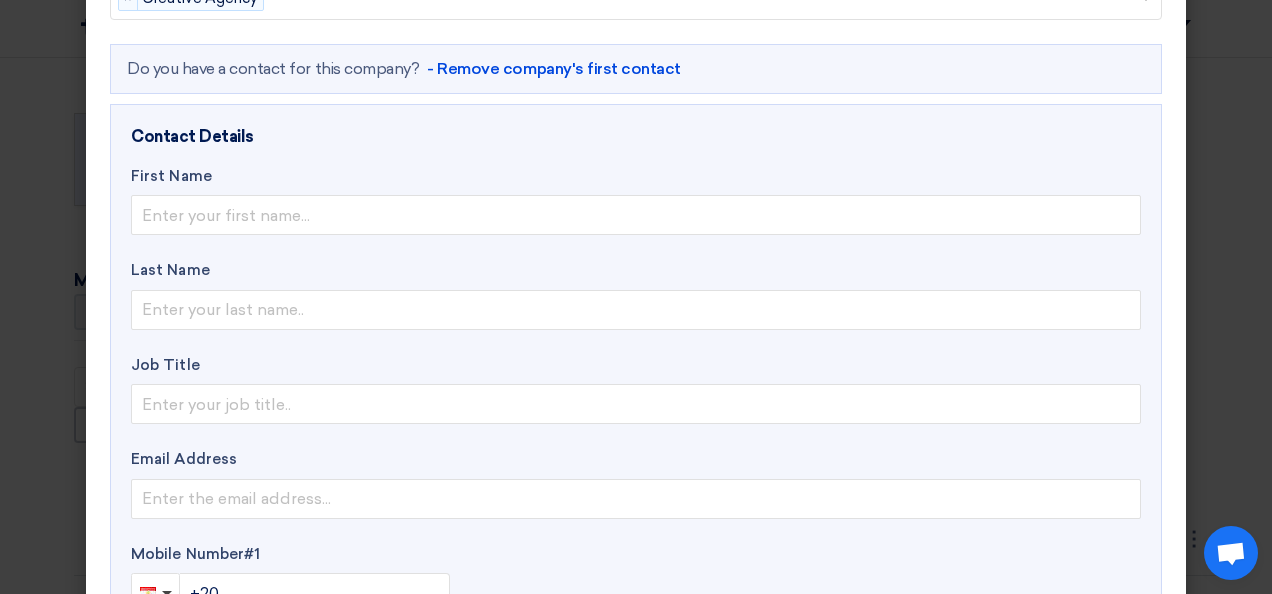 scroll, scrollTop: 566, scrollLeft: 0, axis: vertical 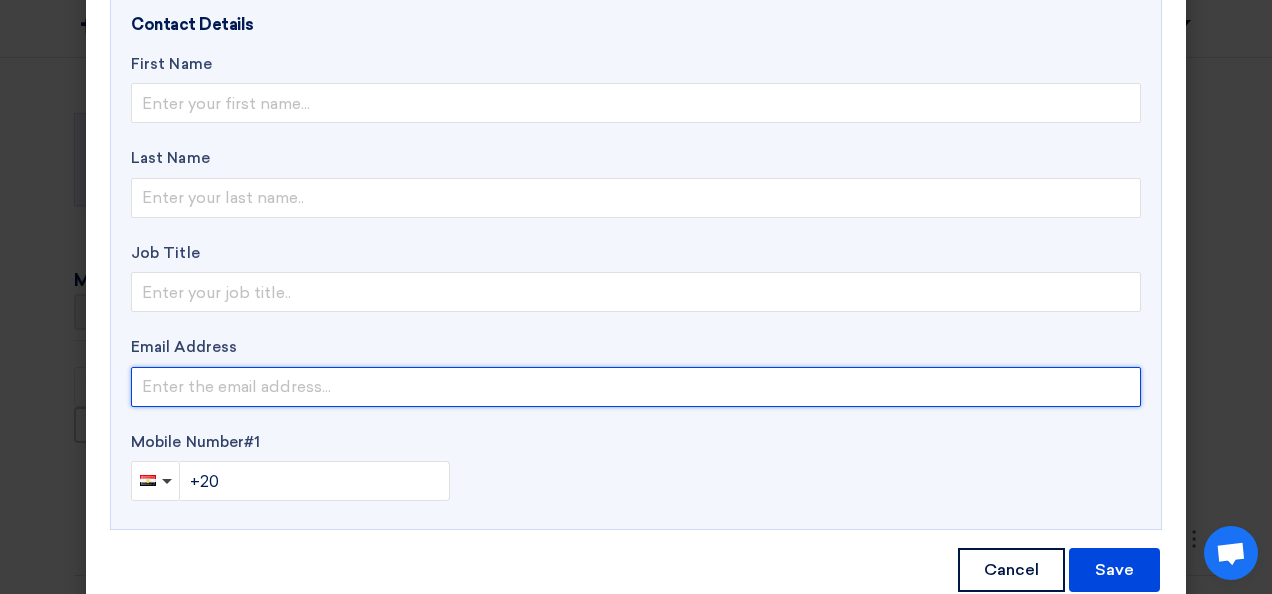 click 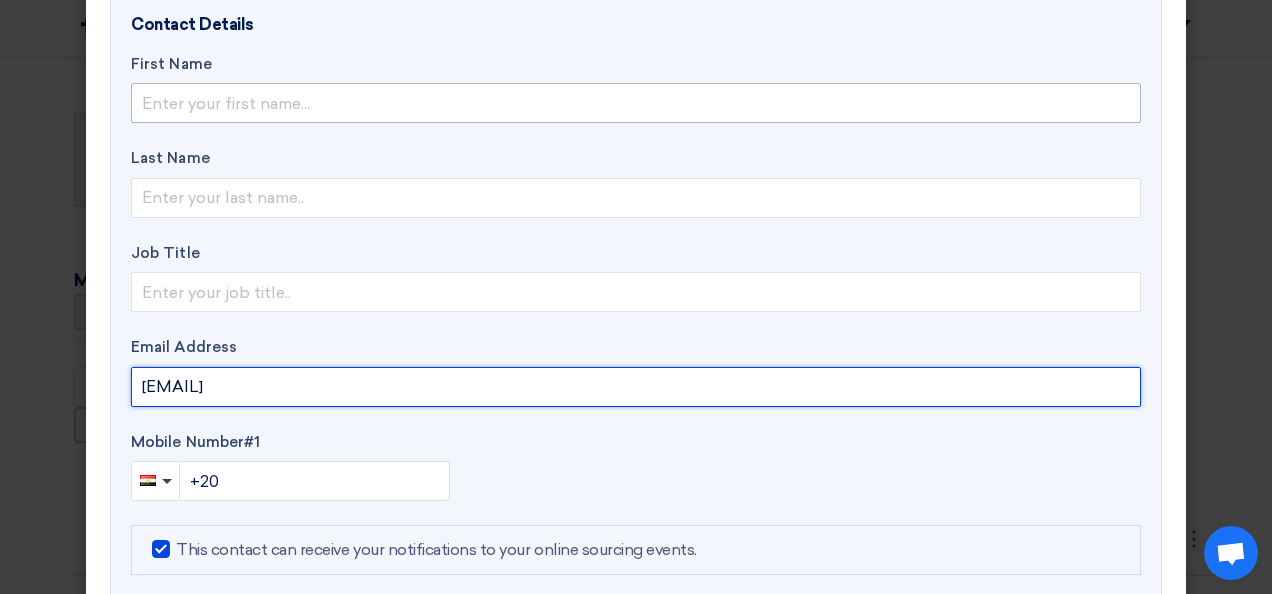 type on "[EMAIL]" 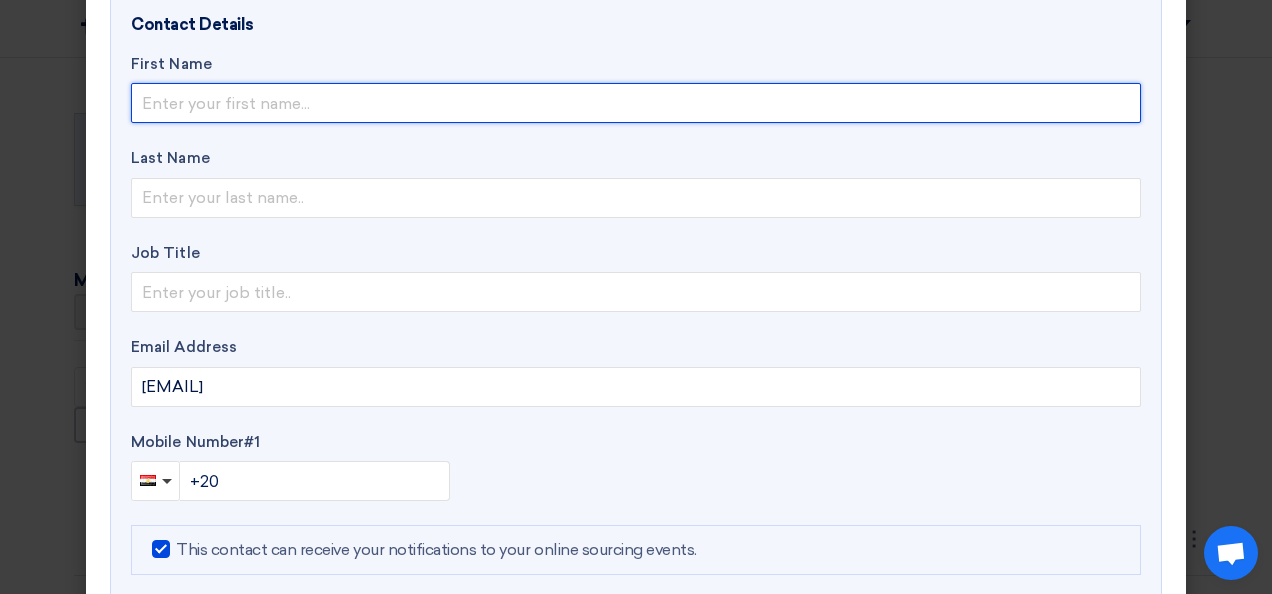 click 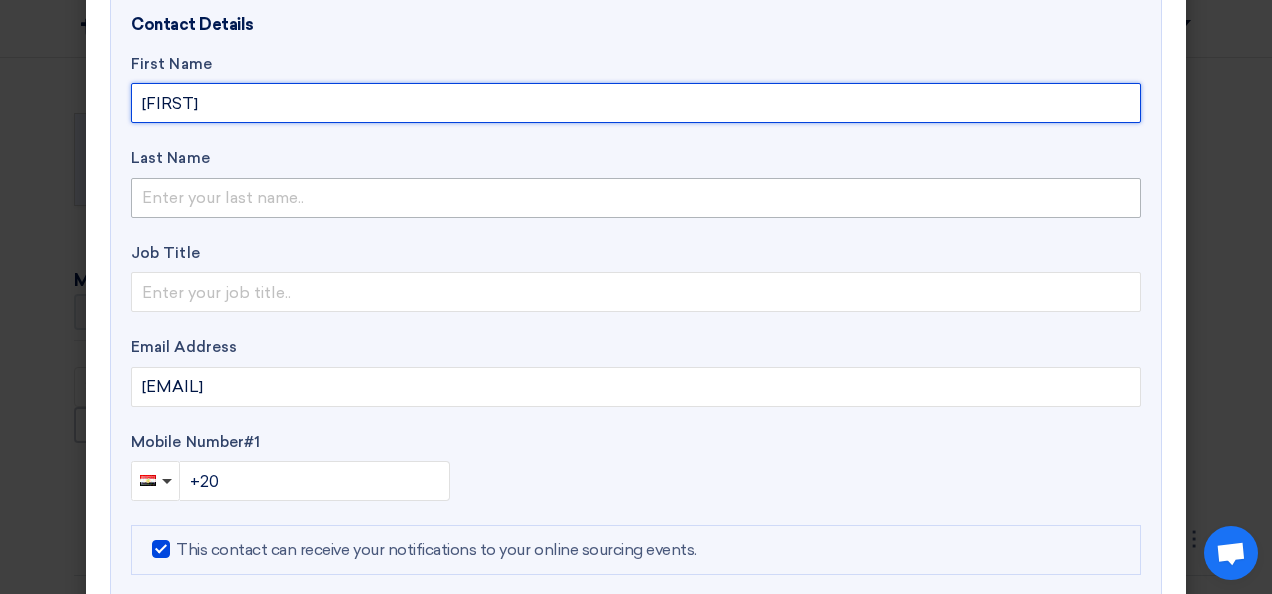 type on "[FIRST]" 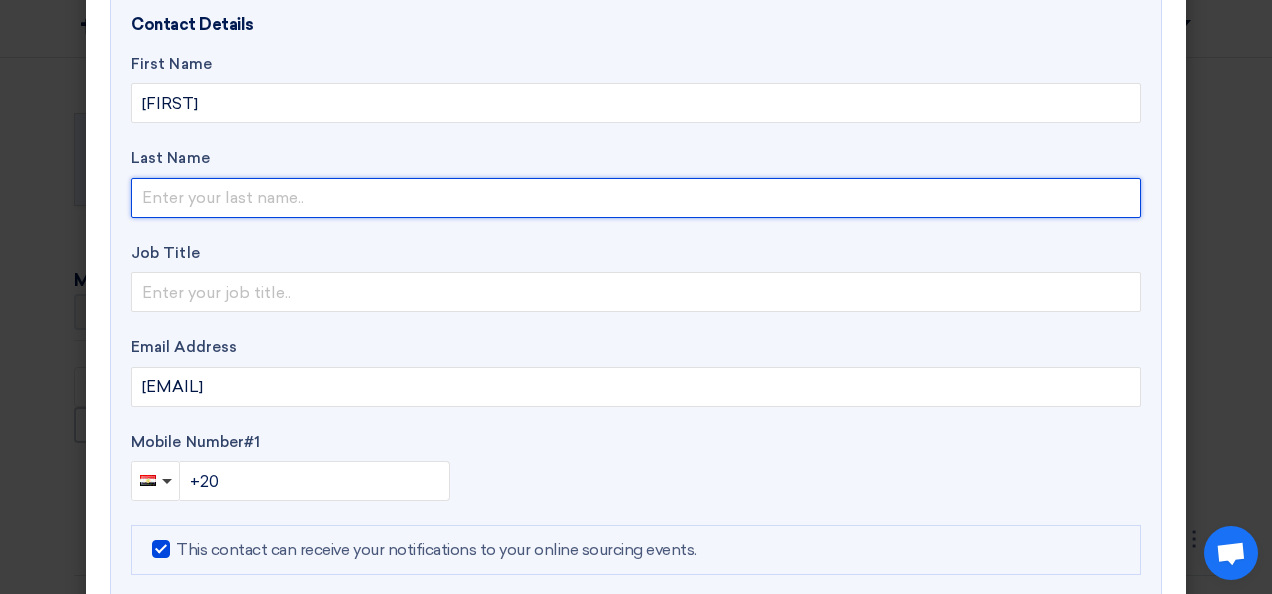 click 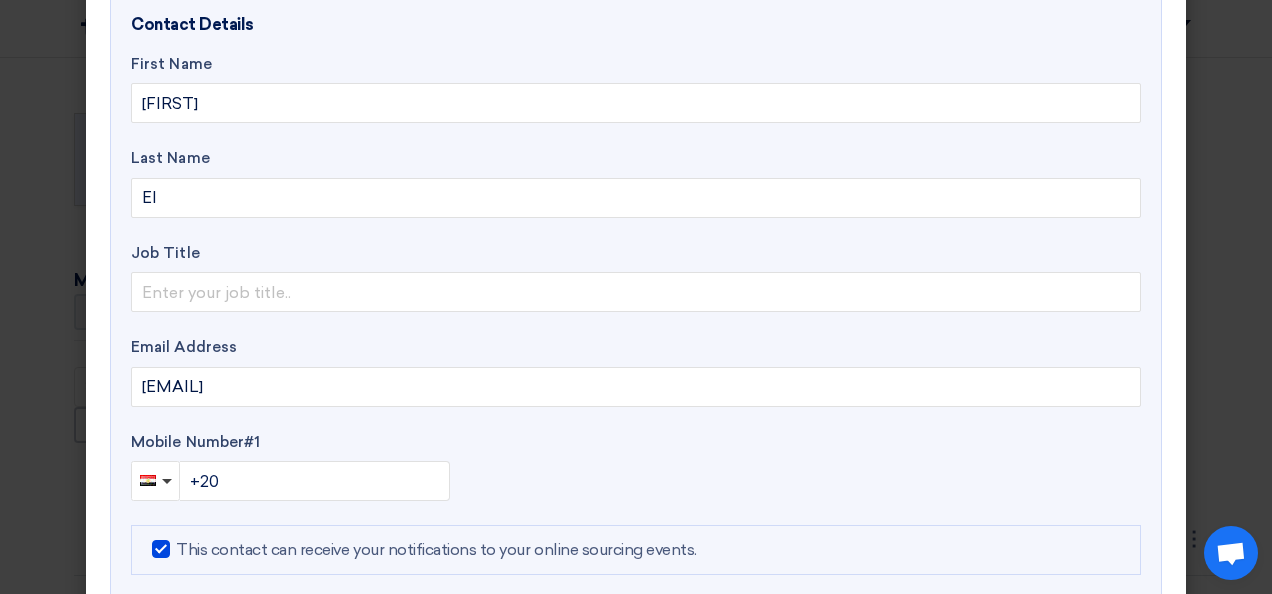 click on "Contact Details
First Name
[FIRST]
Last Name
[LAST]
Job Title
Email Address
[EMAIL]
Mobile Number
#1
[PHONE]
This contact can receive your notifications to your online sourcing events." 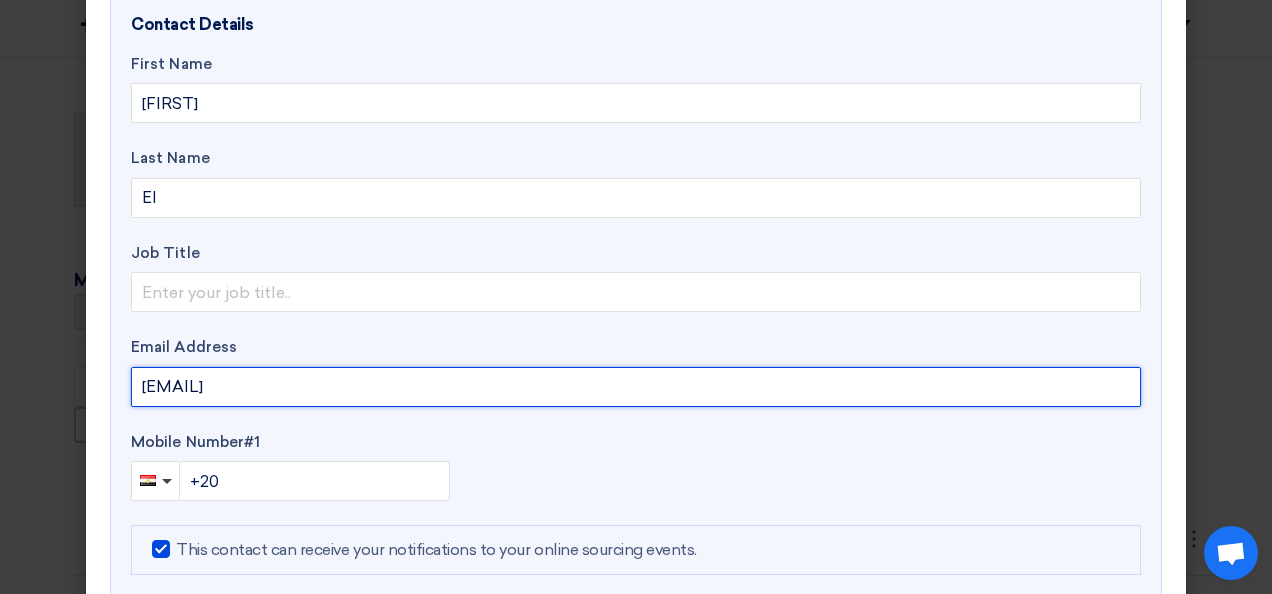 drag, startPoint x: 248, startPoint y: 383, endPoint x: 194, endPoint y: 383, distance: 54 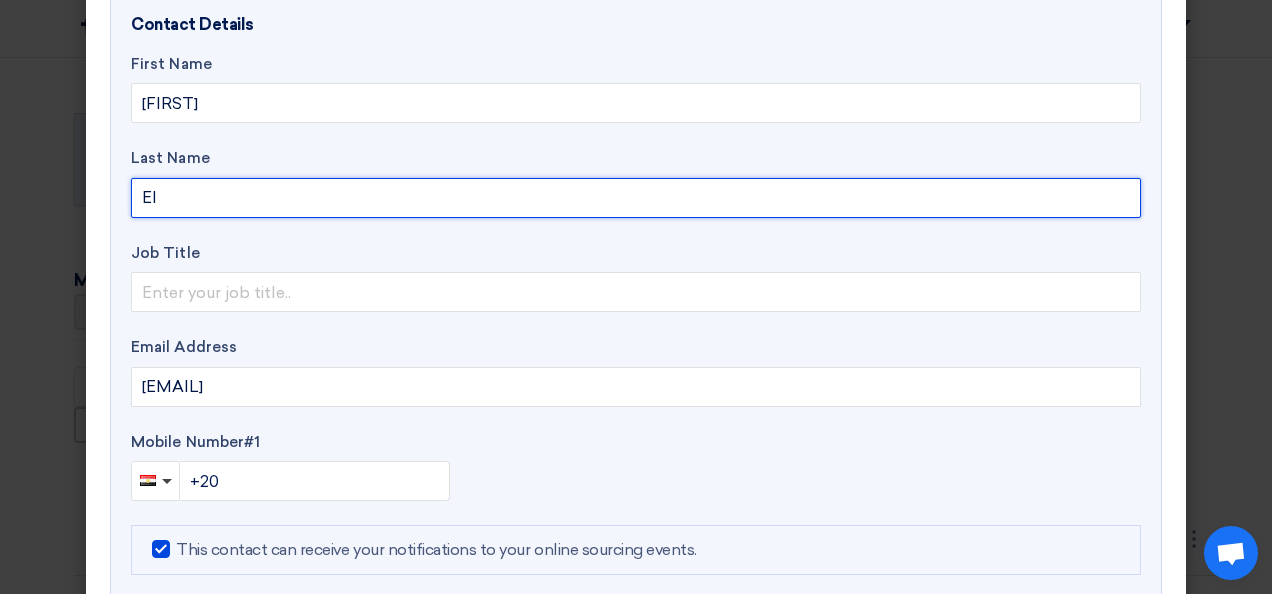 click on "El" 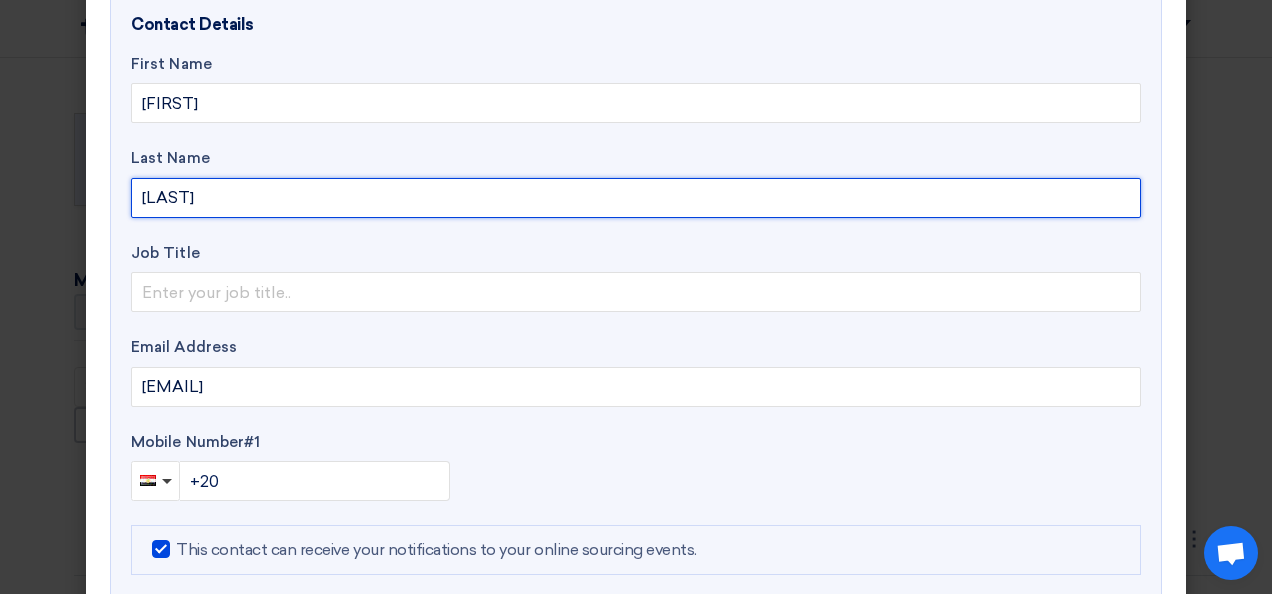 type on "[LAST]" 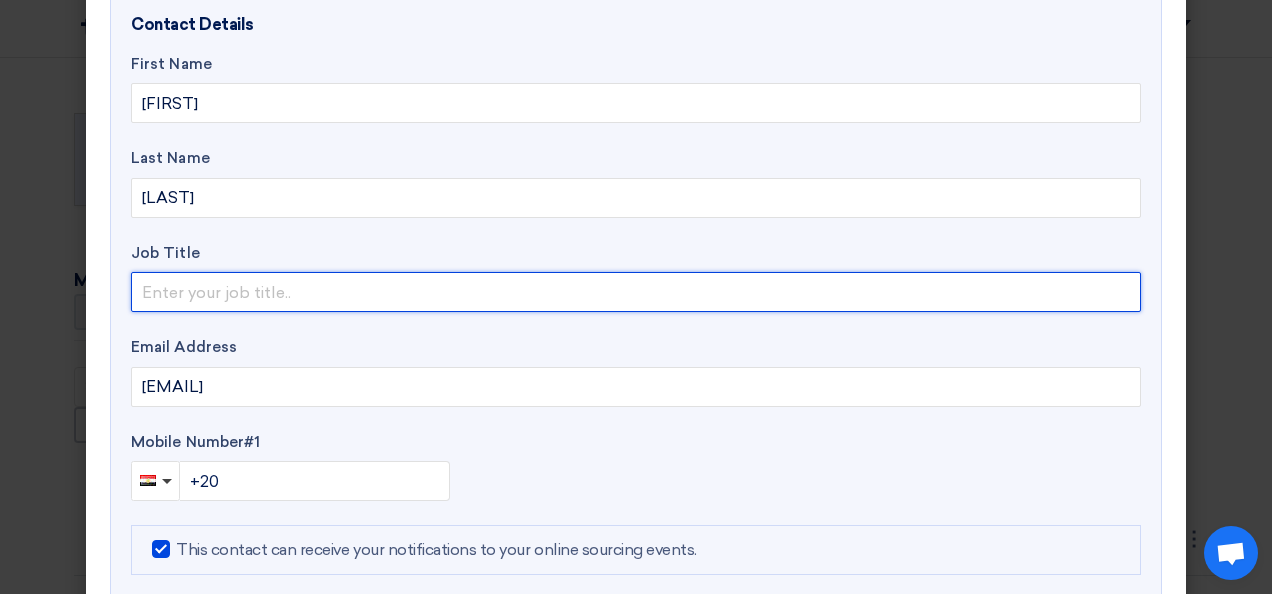 click 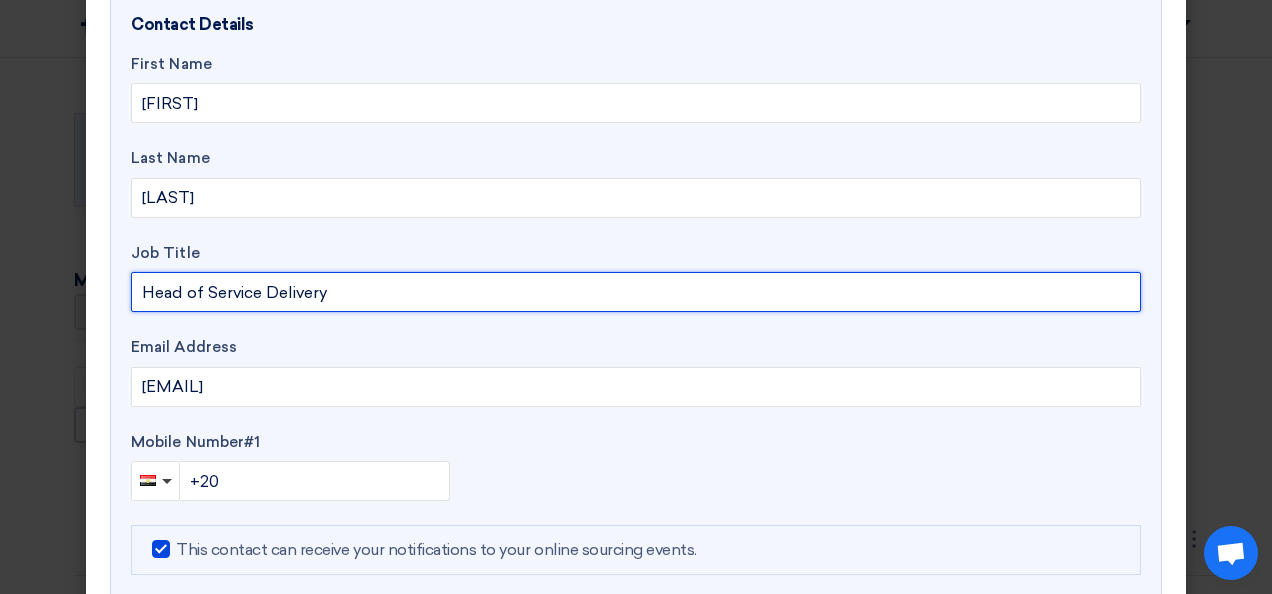 type on "Head of Service Delivery" 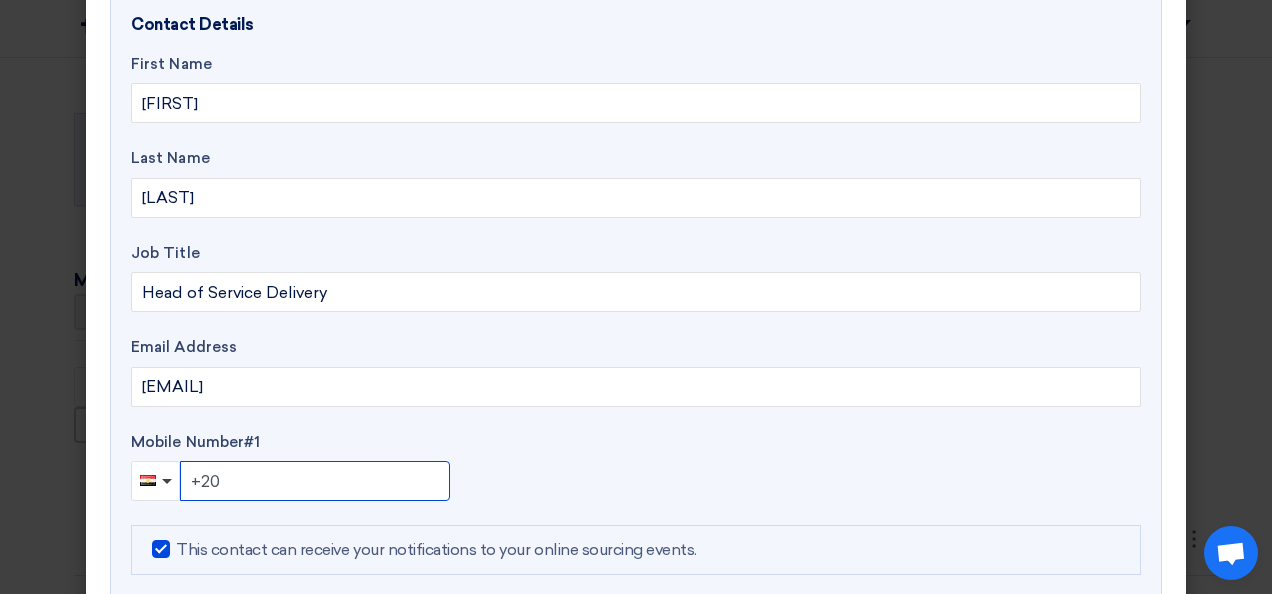 click on "+20" 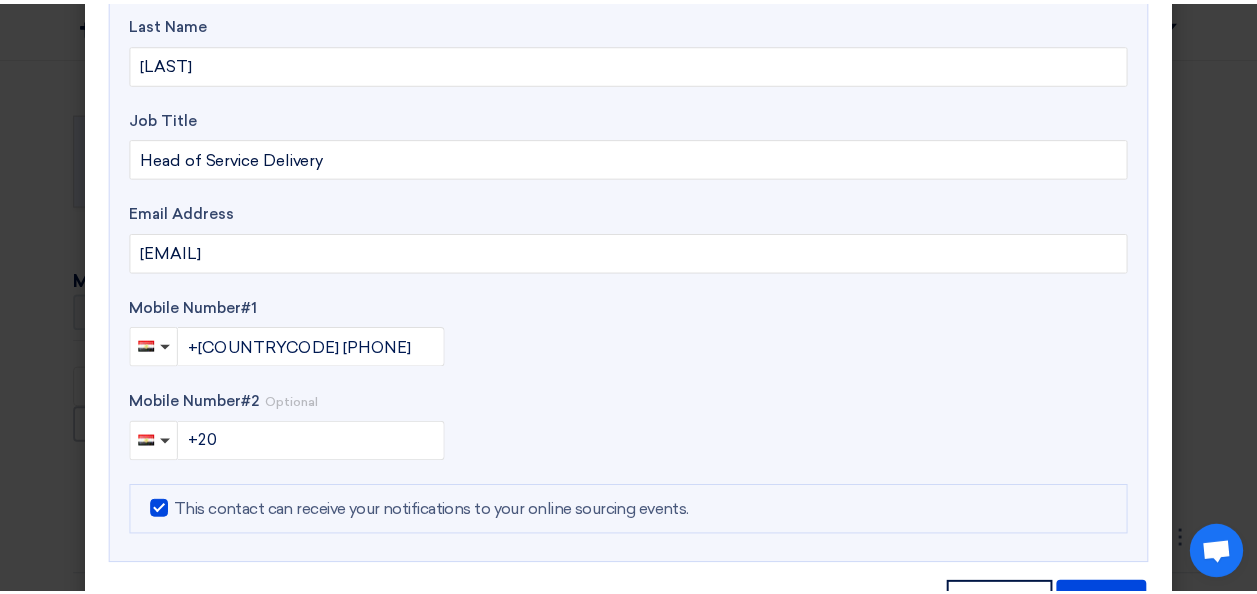 scroll, scrollTop: 781, scrollLeft: 0, axis: vertical 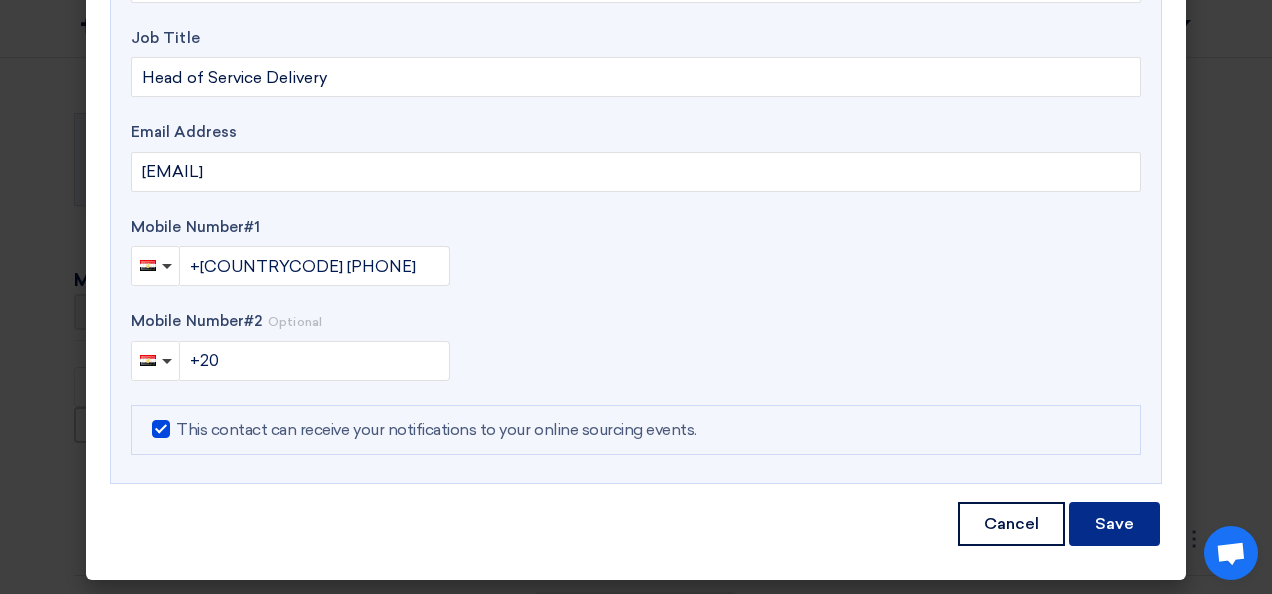 click on "Save" 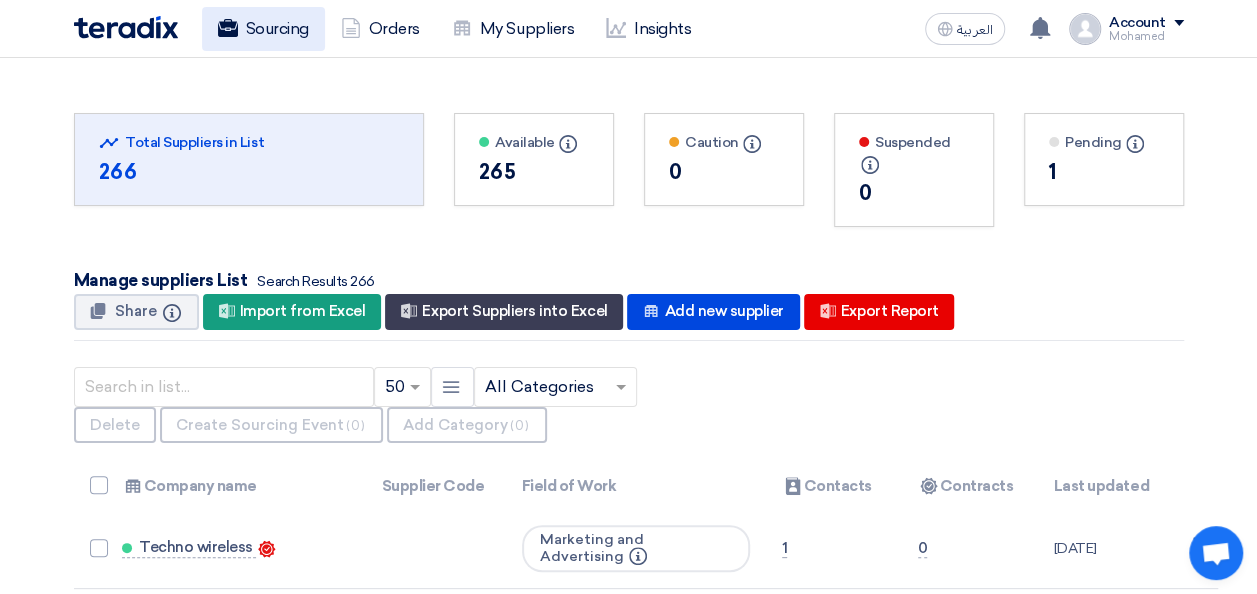 click on "Sourcing" 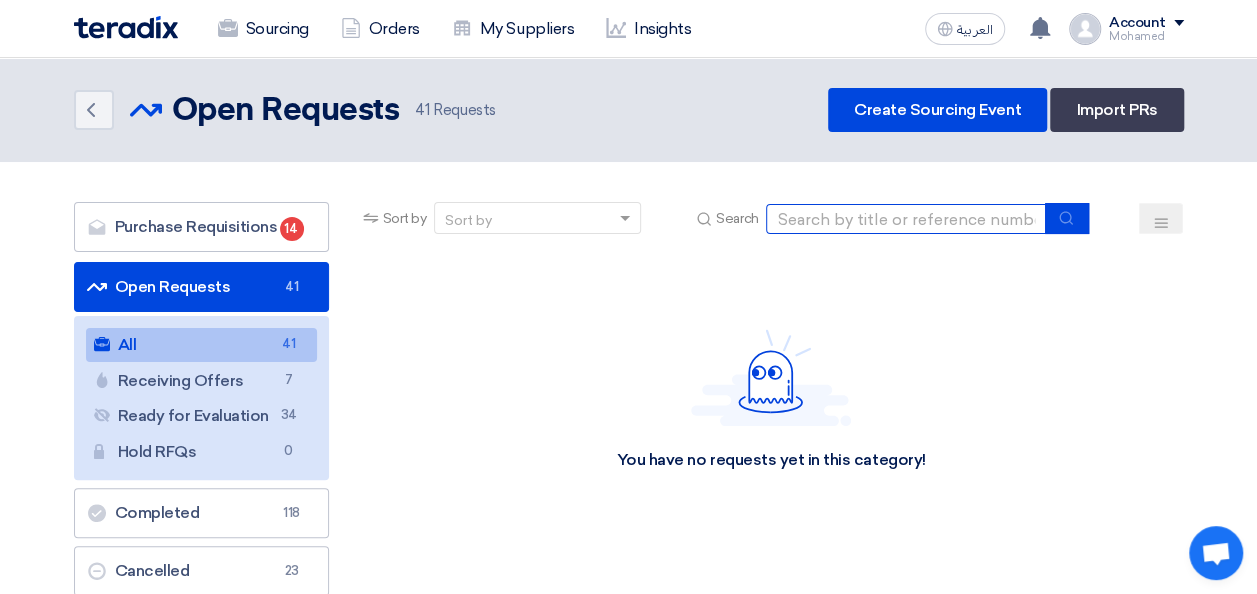 click 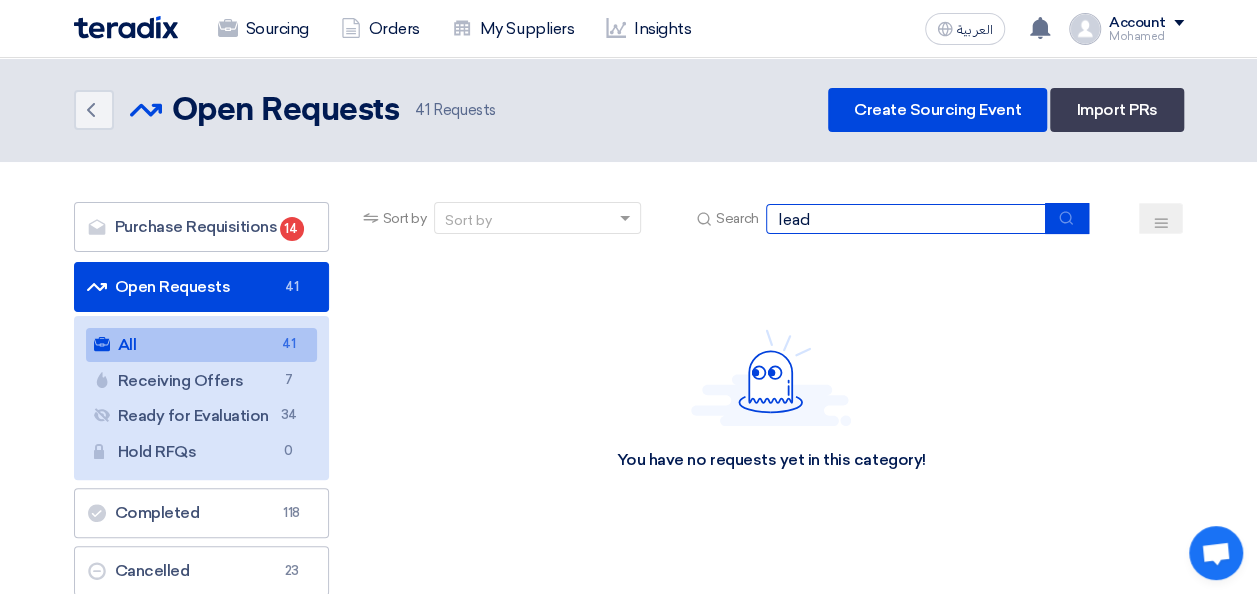 type on "lead" 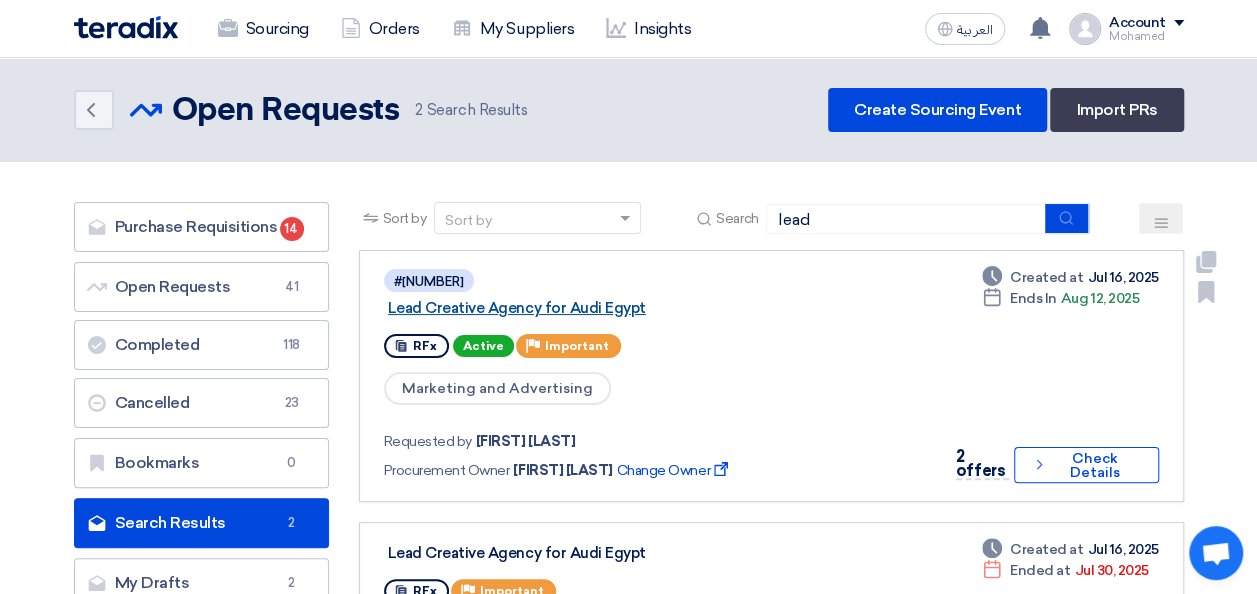 click on "Lead Creative Agency for Audi Egypt" 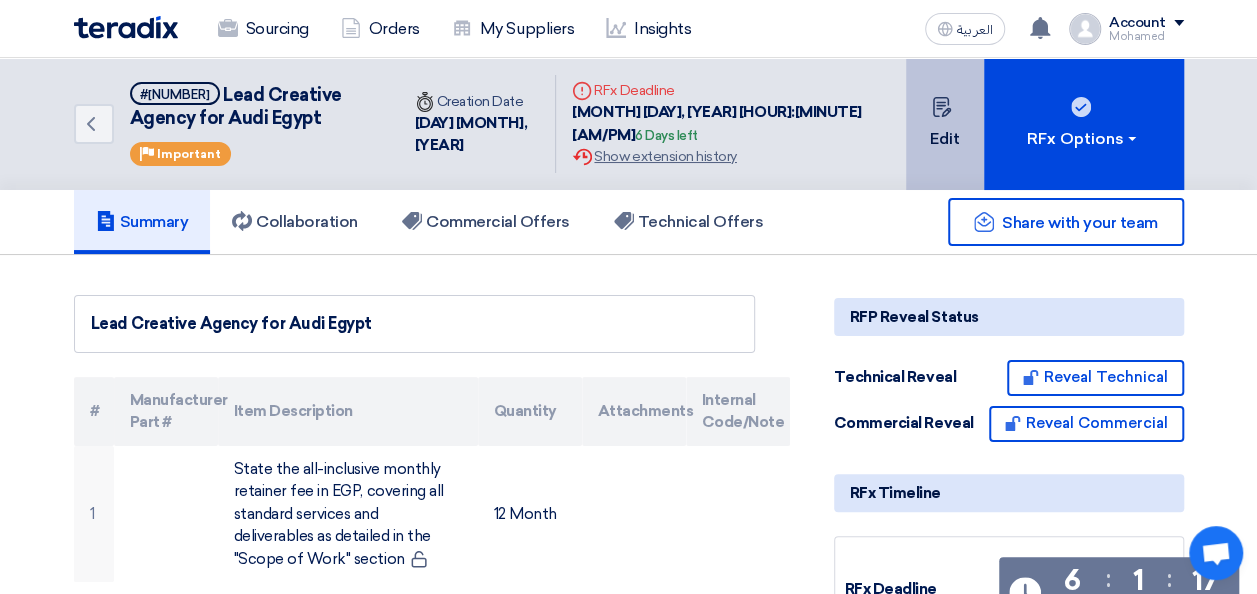 click on "Edit" 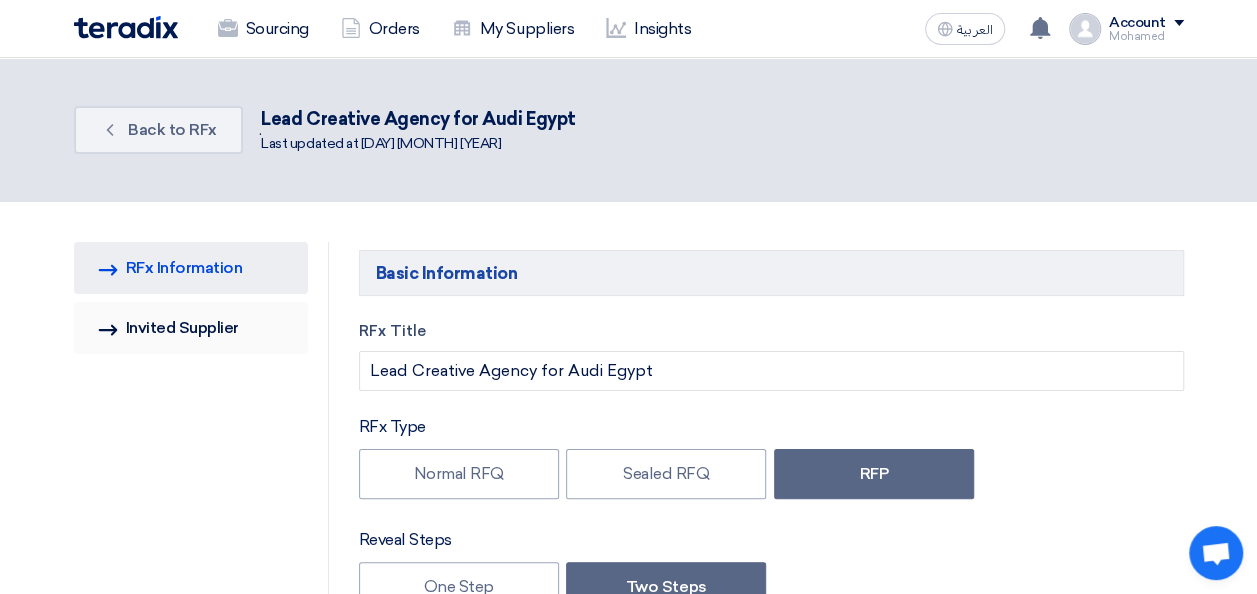 type on "[DATE]" 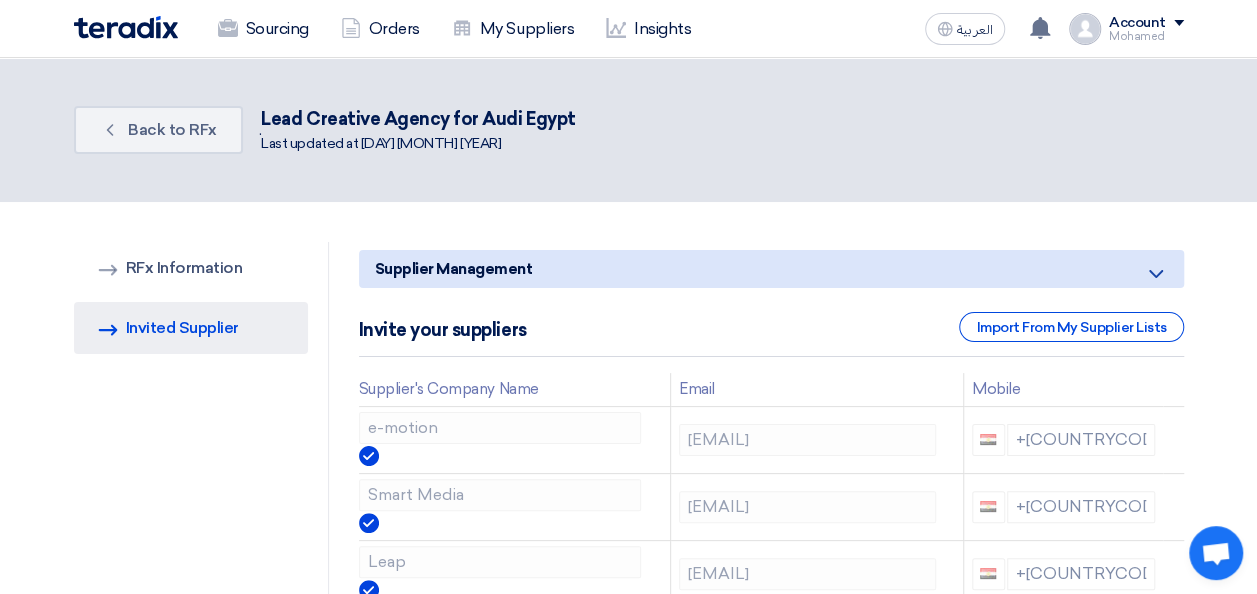 click on "Invited Suppliers
Invited Supplier
Supplier Management
Minimize/Maximize Category
Invite your suppliers
Import From My Supplier Lists
Supplier's Company Name
Email
Mobile
[COMPANY]
[EMAIL]" 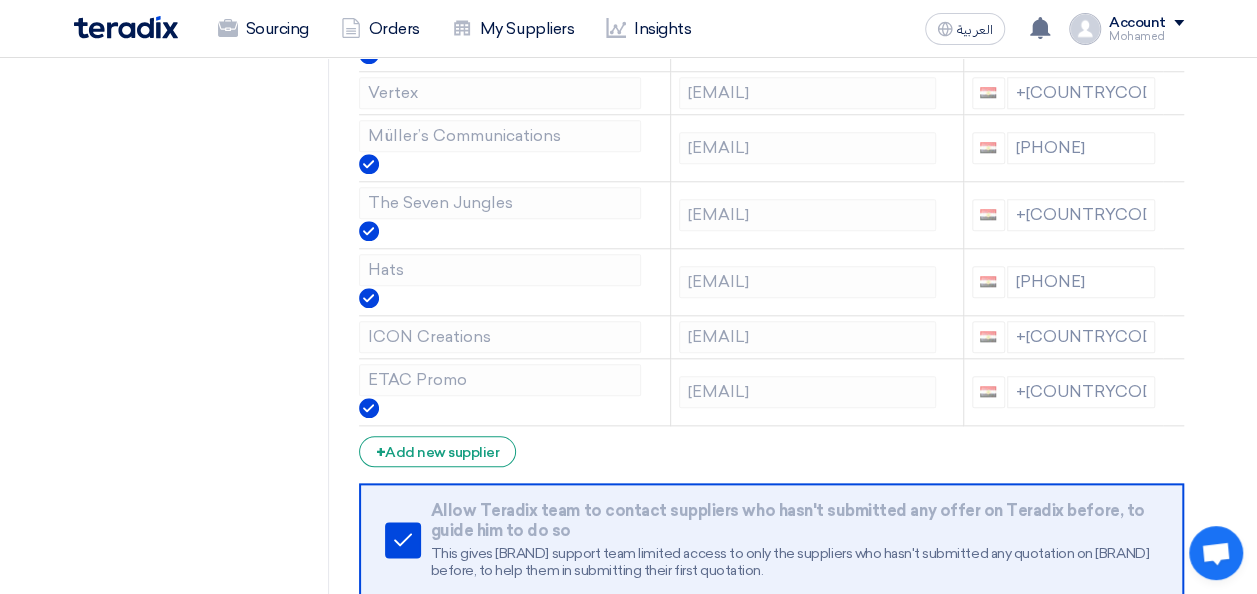 scroll, scrollTop: 1100, scrollLeft: 0, axis: vertical 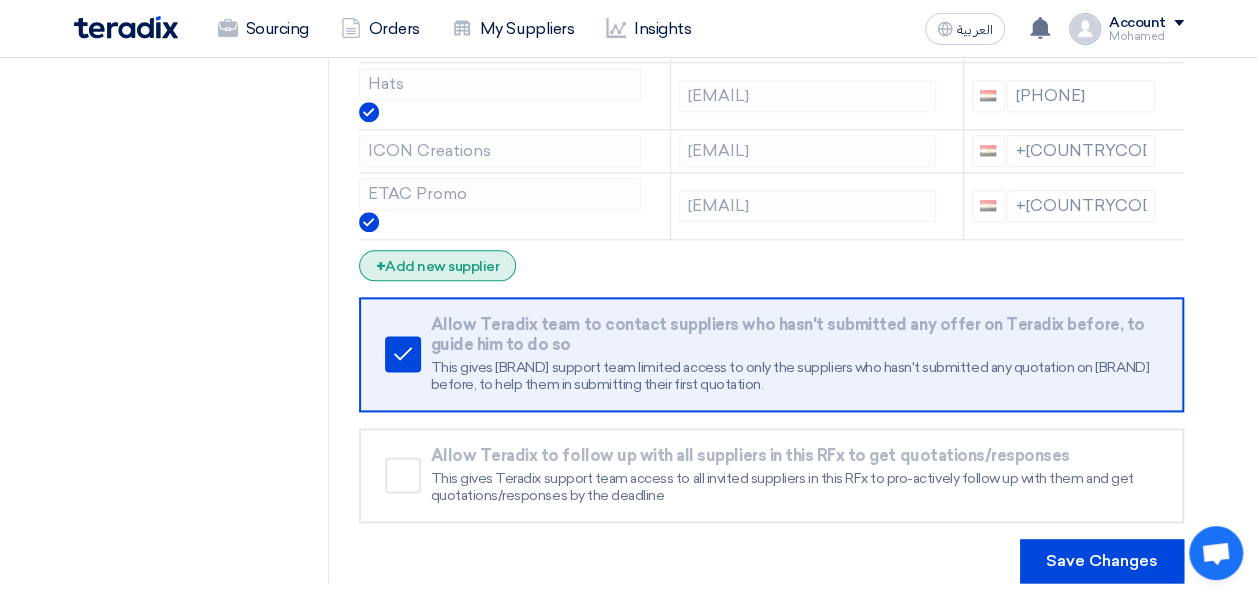 click on "+
Add new supplier" 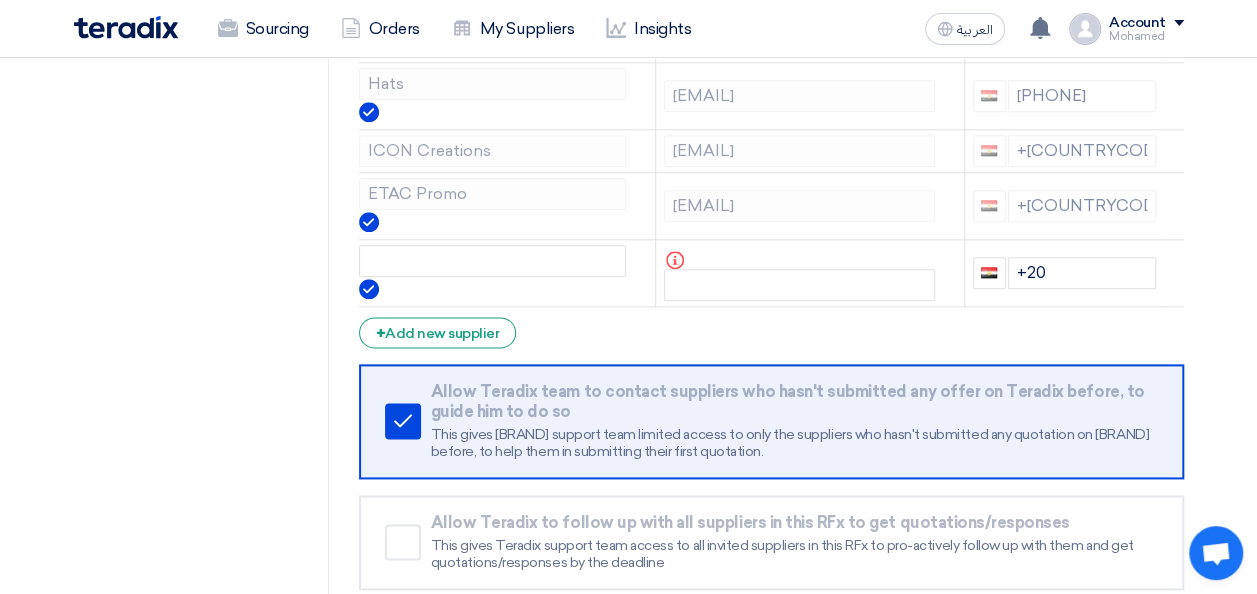 click on "Invited Suppliers
Invited Supplier
Supplier Management
Minimize/Maximize Category
Invite your suppliers
Import From My Supplier Lists
Supplier's Company Name
Email
Mobile
[COMPANY]
[EMAIL]" 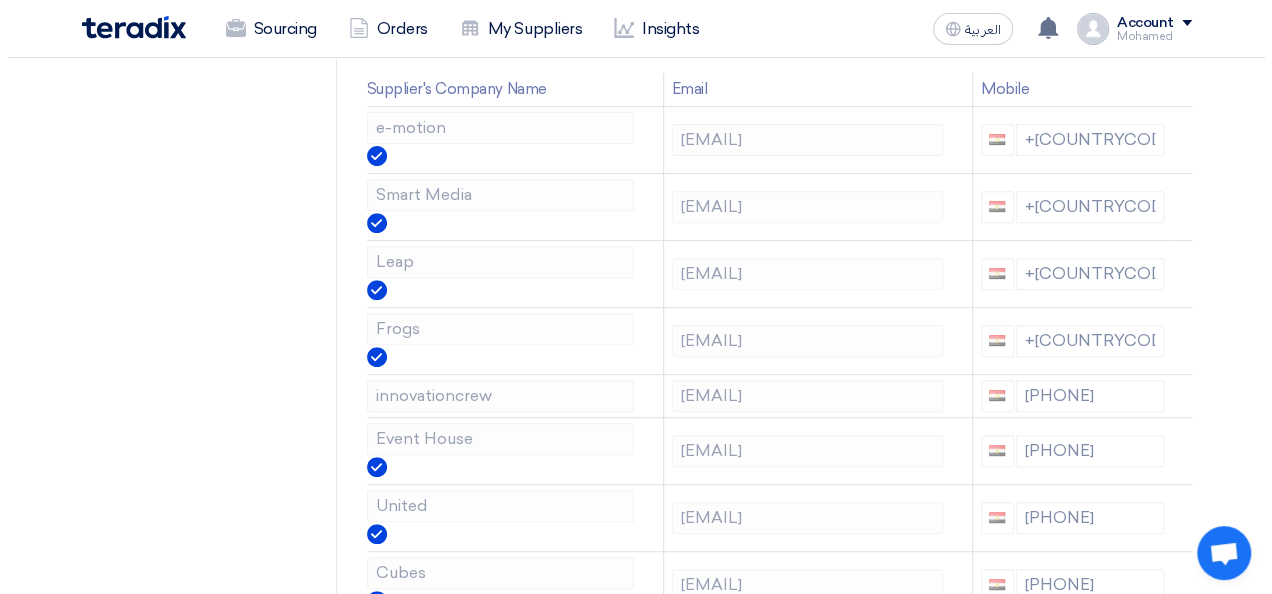 scroll, scrollTop: 0, scrollLeft: 0, axis: both 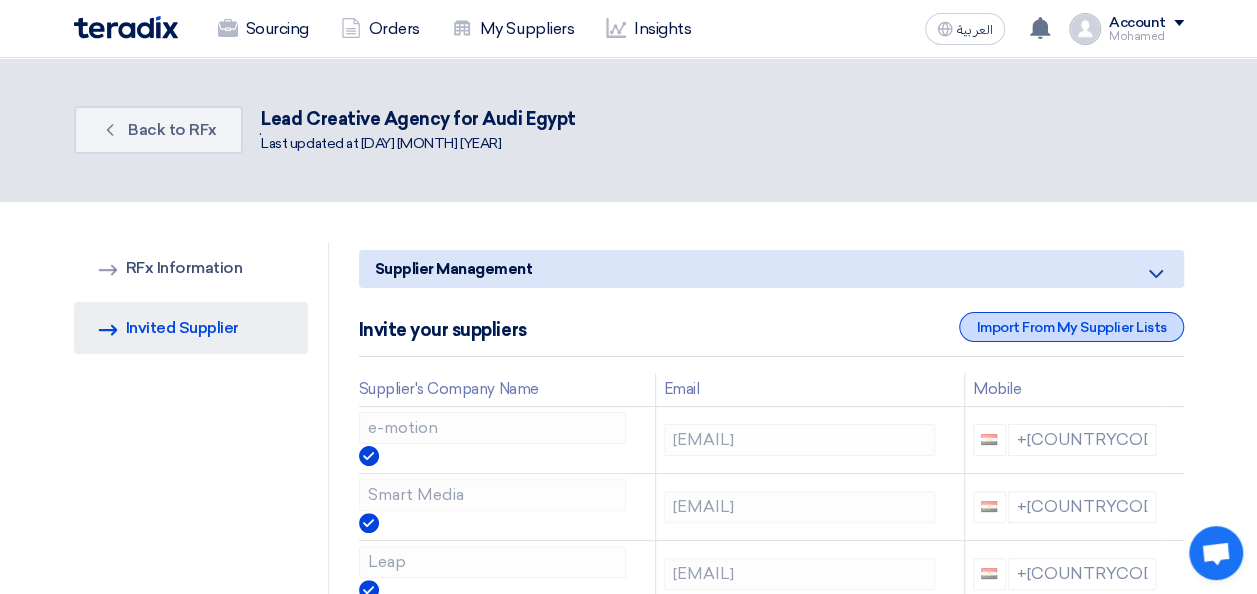 click on "Import From My Supplier Lists" 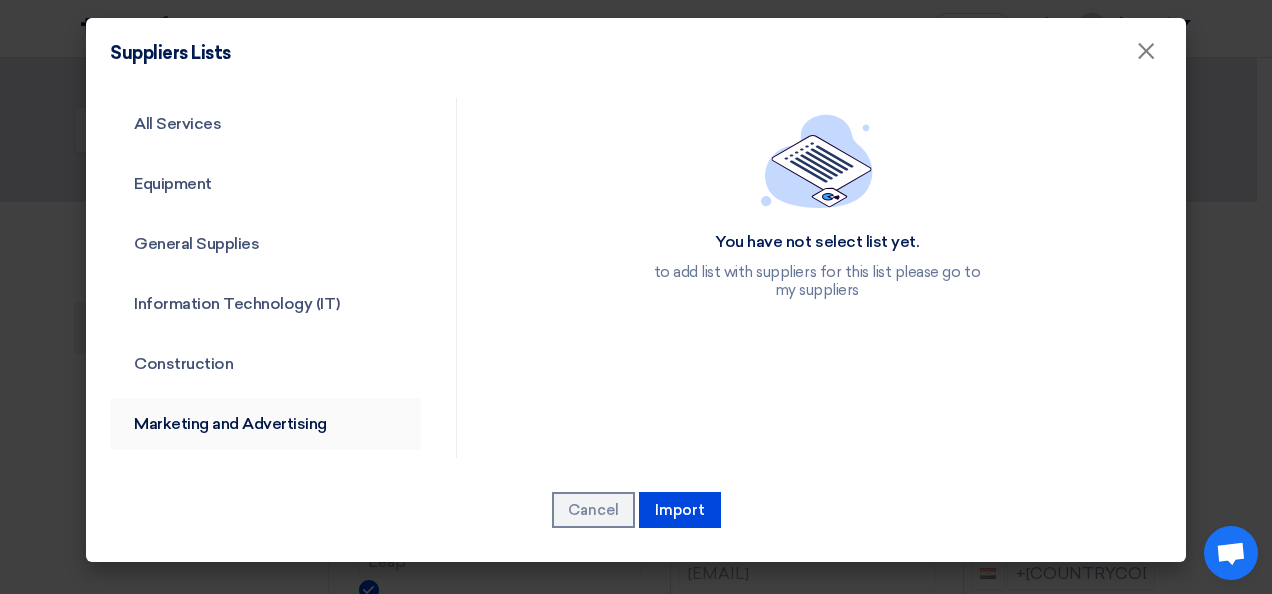 click on "Marketing and Advertising" 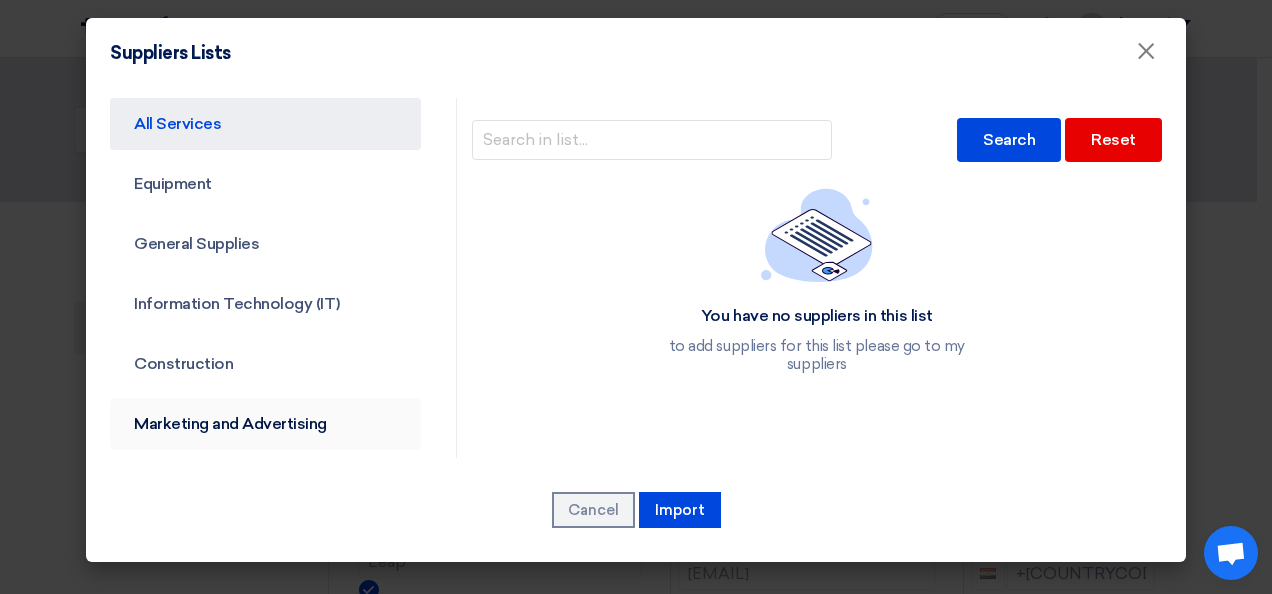 click on "Marketing and Advertising" 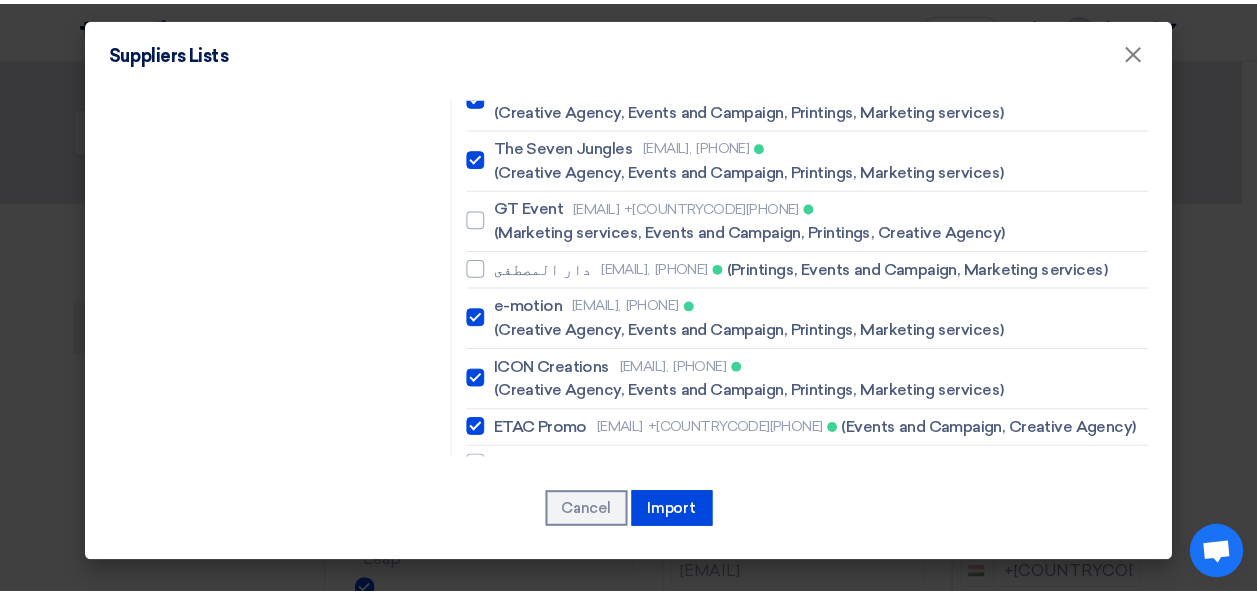 scroll, scrollTop: 4722, scrollLeft: 0, axis: vertical 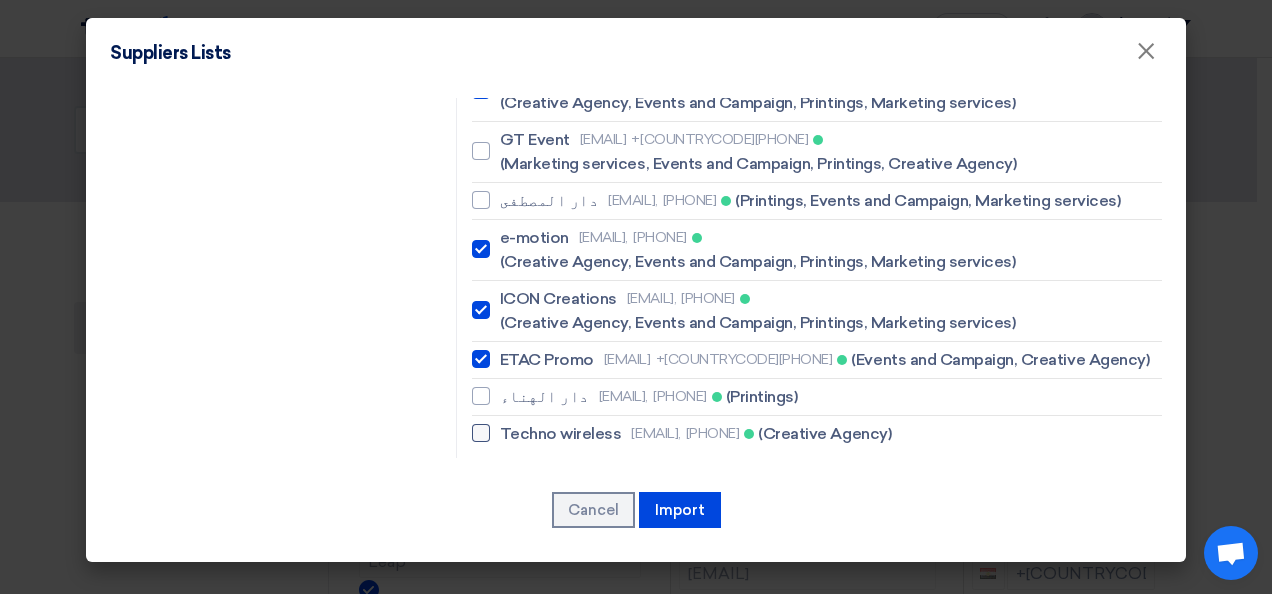 click 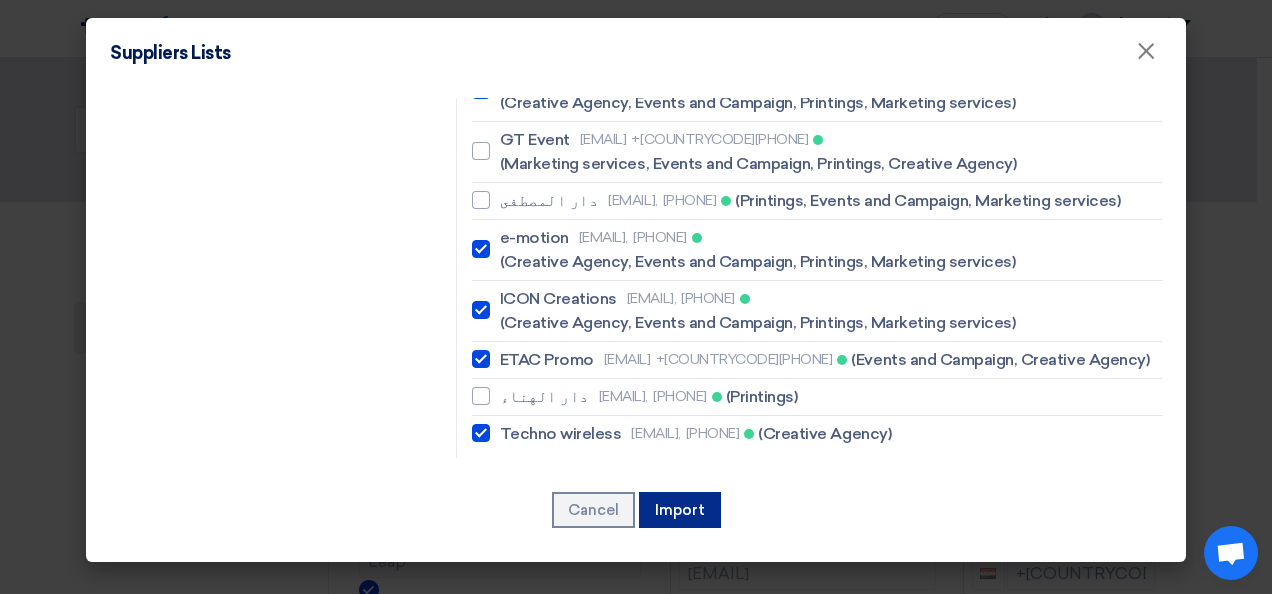 click on "Import" 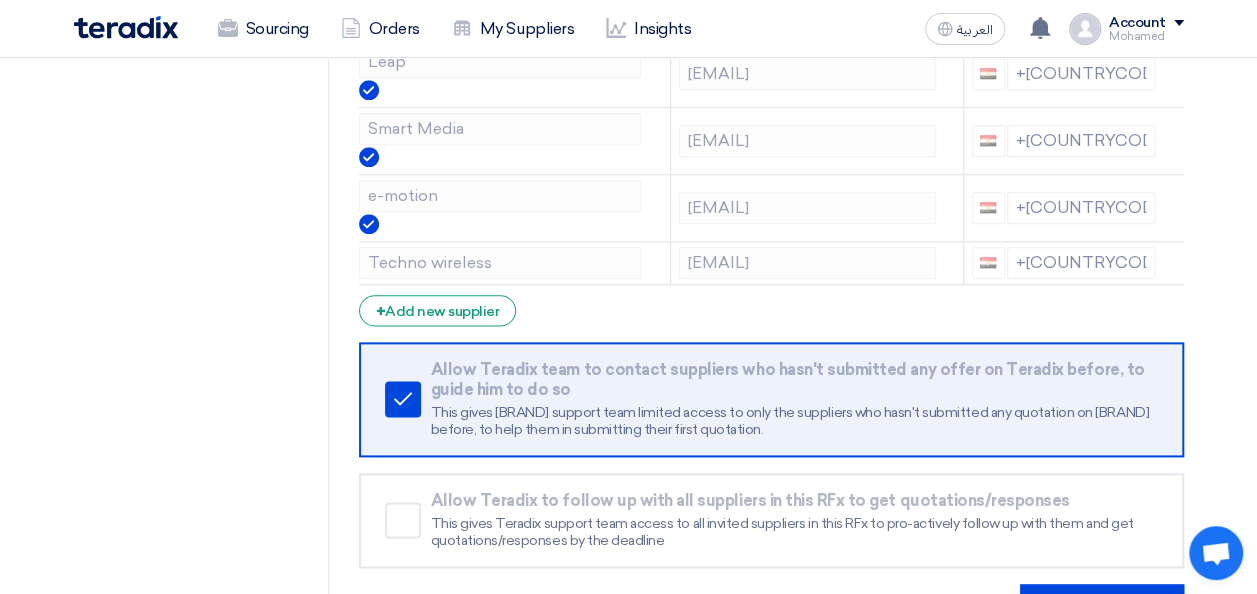 scroll, scrollTop: 1400, scrollLeft: 0, axis: vertical 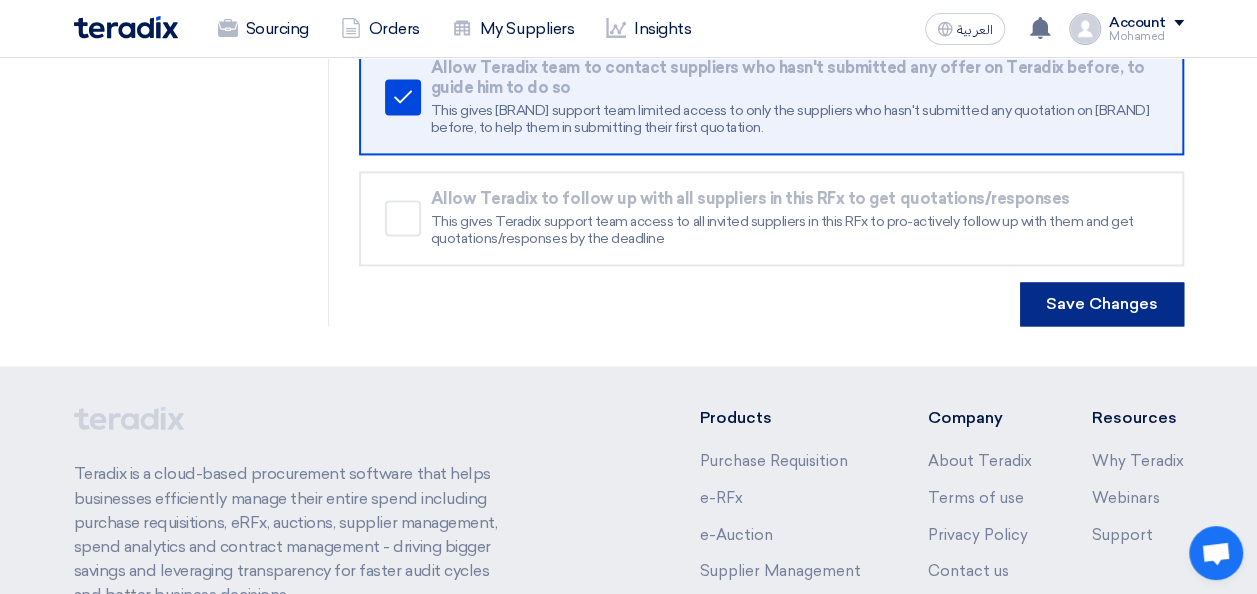 click on "Save Changes" 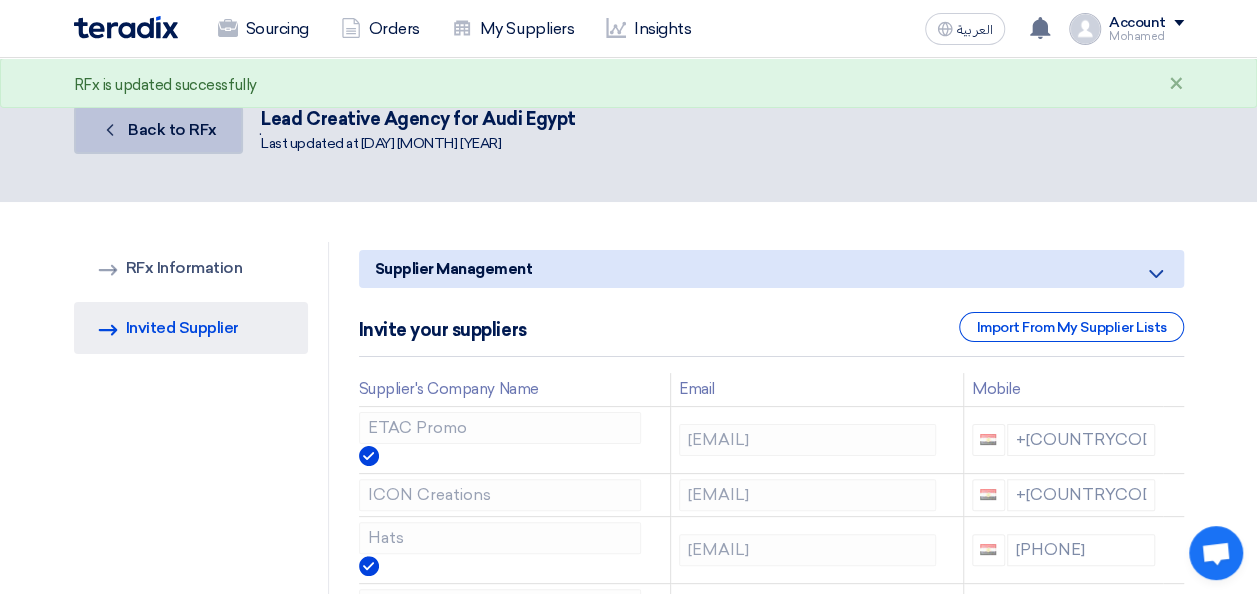 click on "Back to RFx" 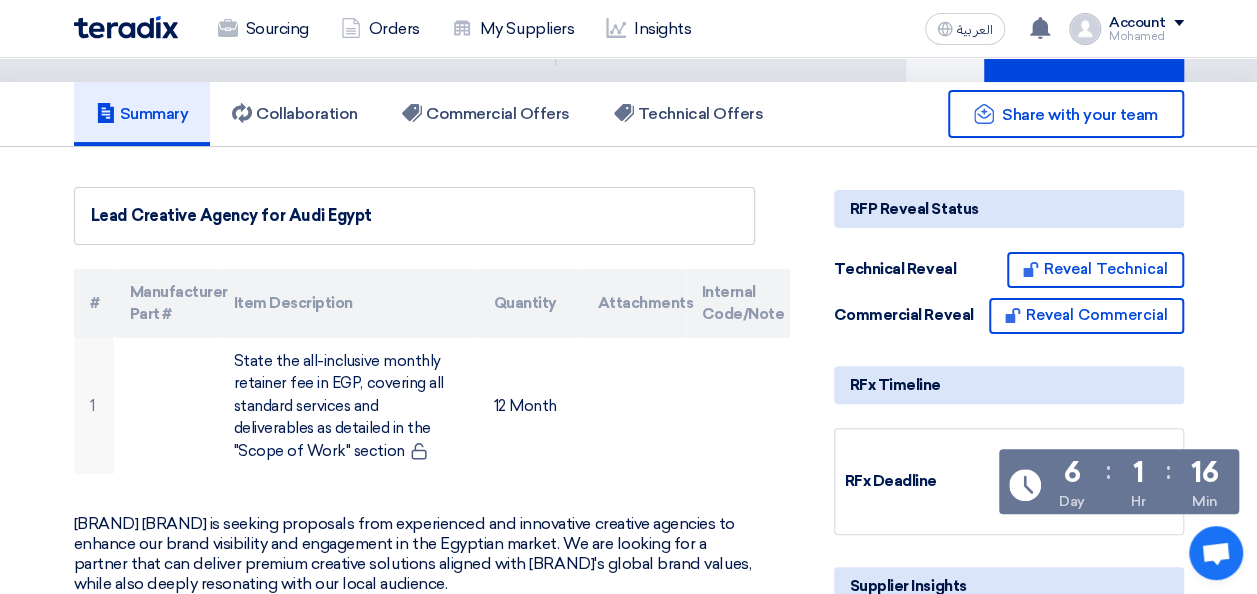 scroll, scrollTop: 0, scrollLeft: 0, axis: both 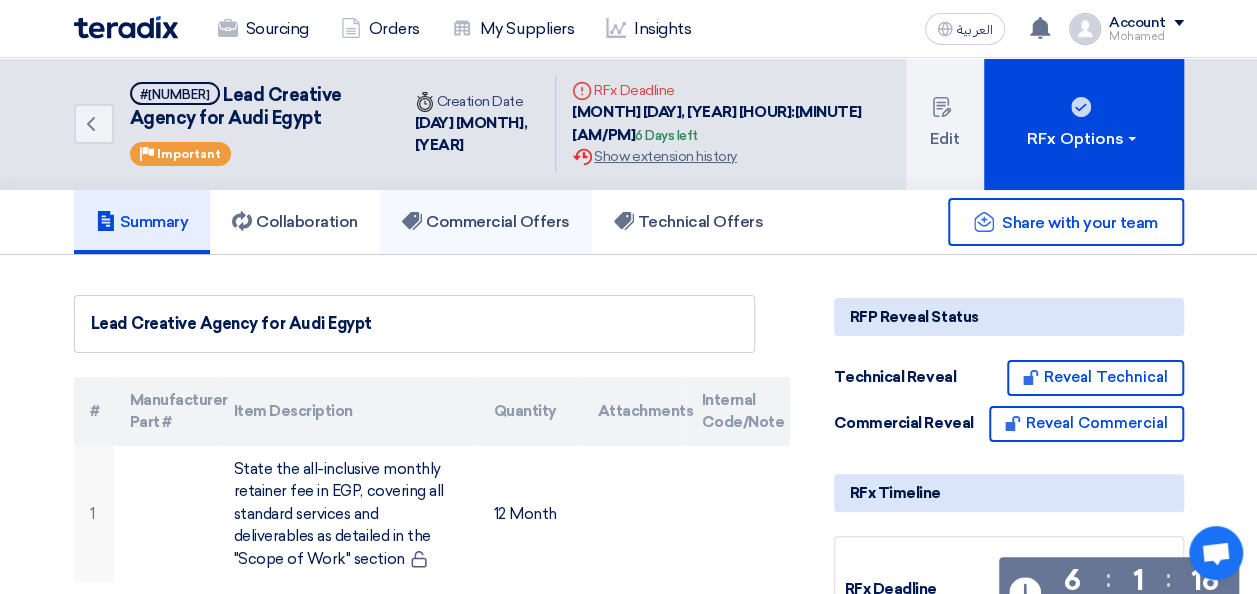click on "Commercial Offers" 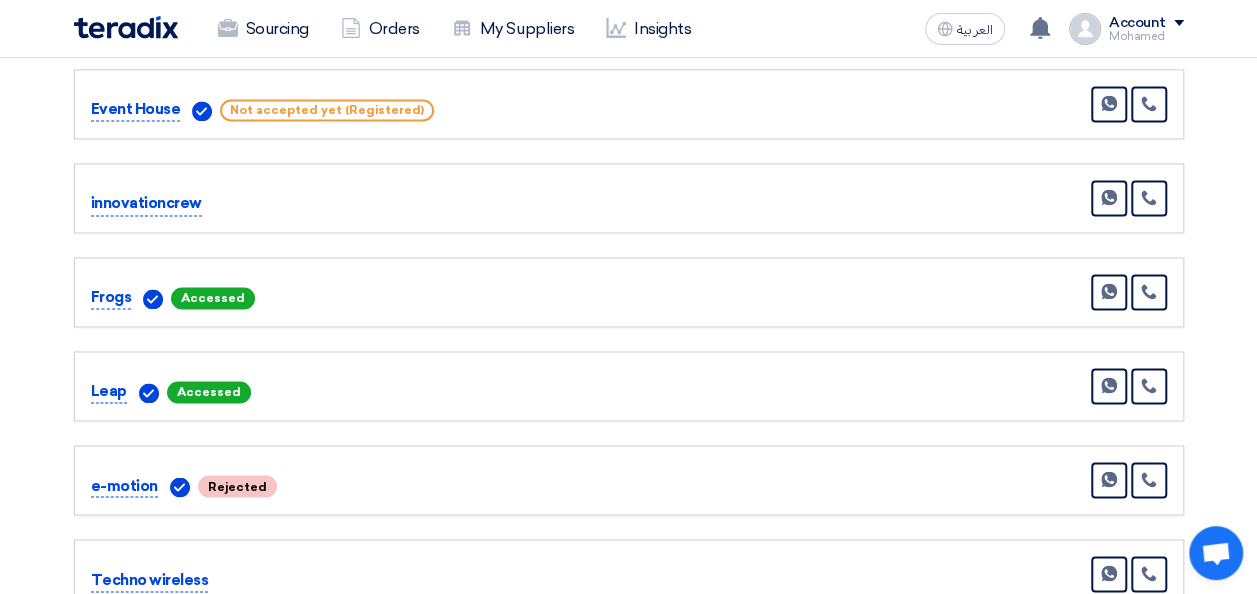 scroll, scrollTop: 1500, scrollLeft: 0, axis: vertical 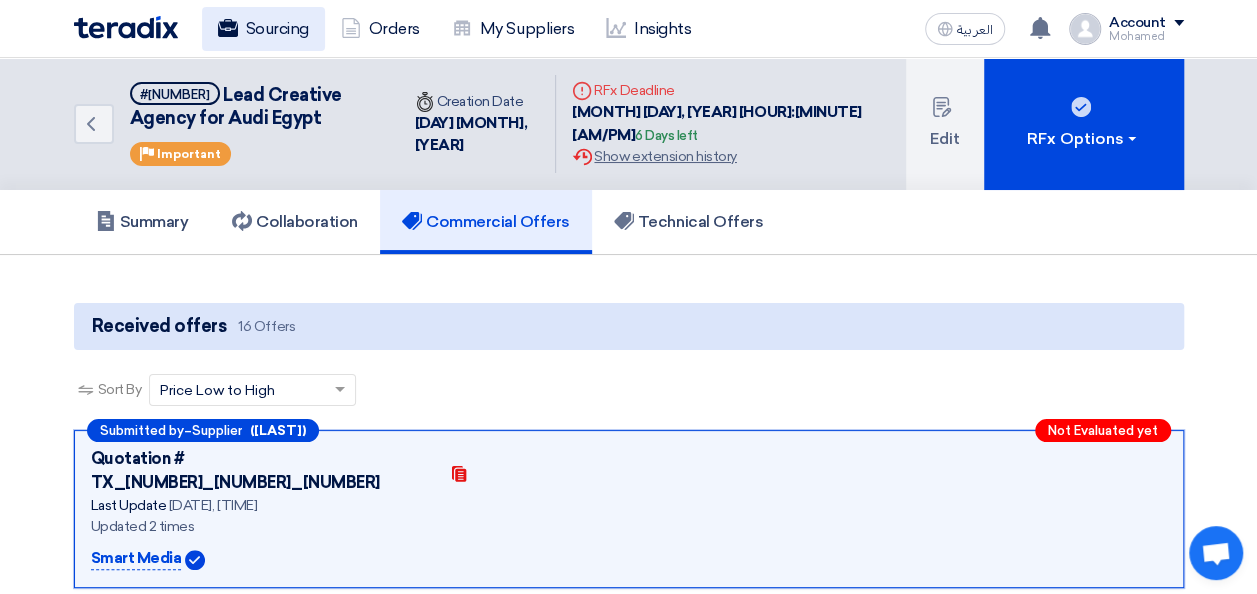 click on "Sourcing" 